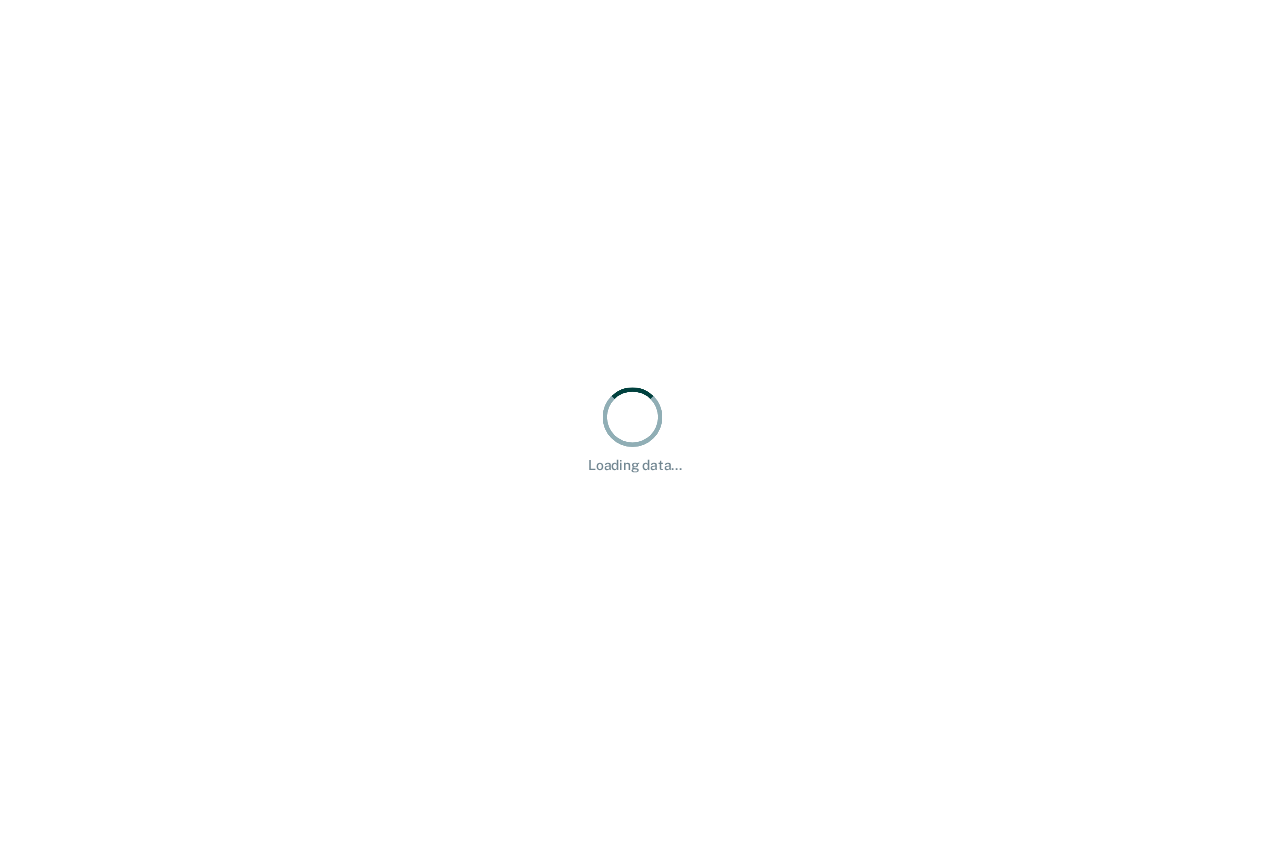 scroll, scrollTop: 0, scrollLeft: 0, axis: both 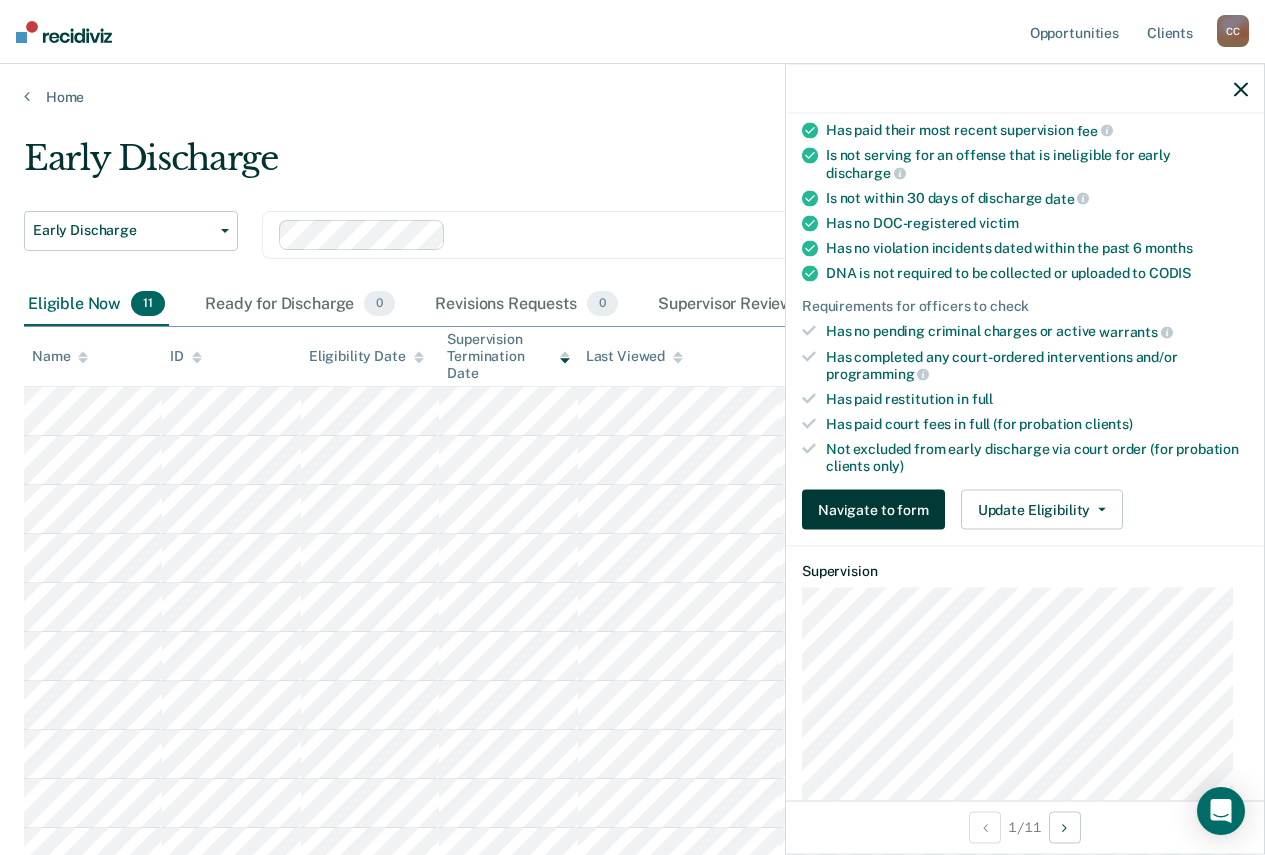 click on "Navigate to form" at bounding box center (873, 510) 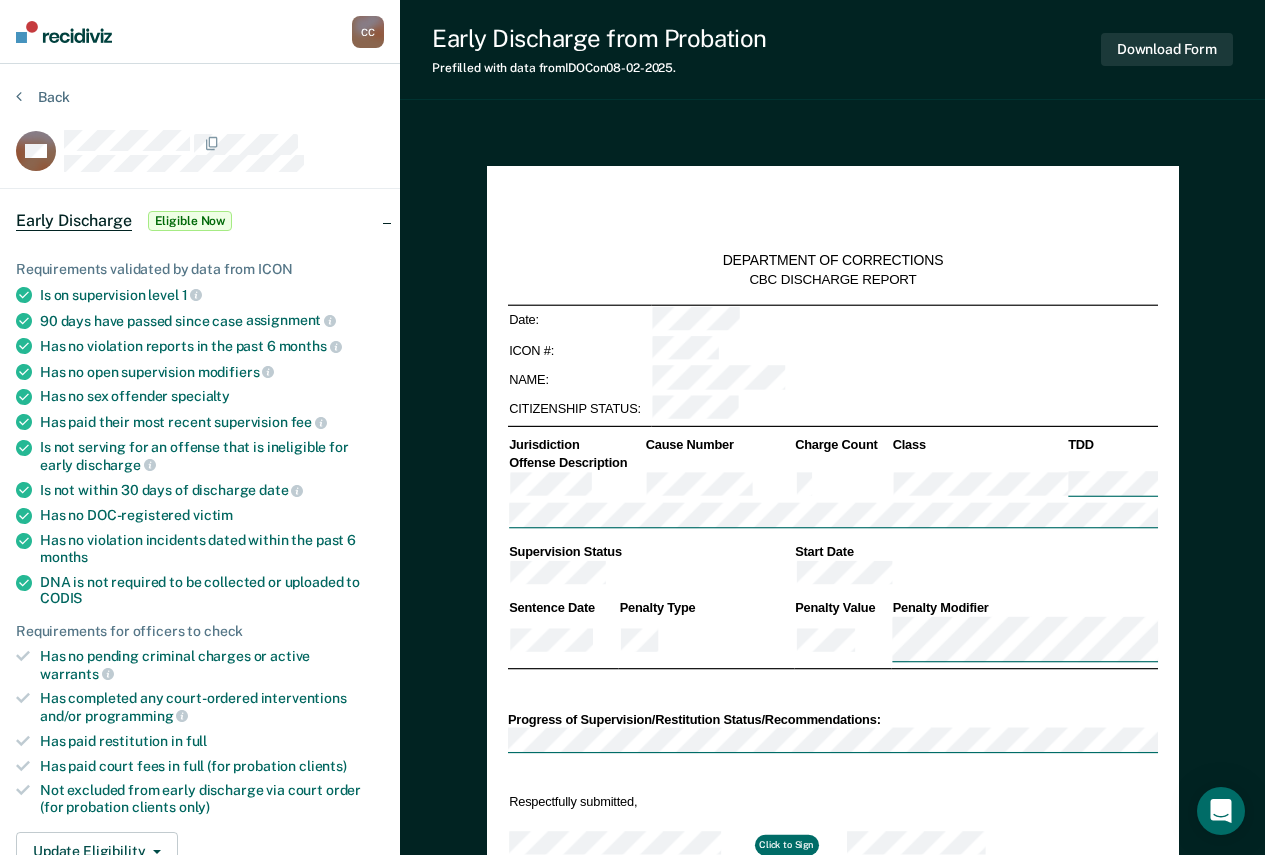 type on "x" 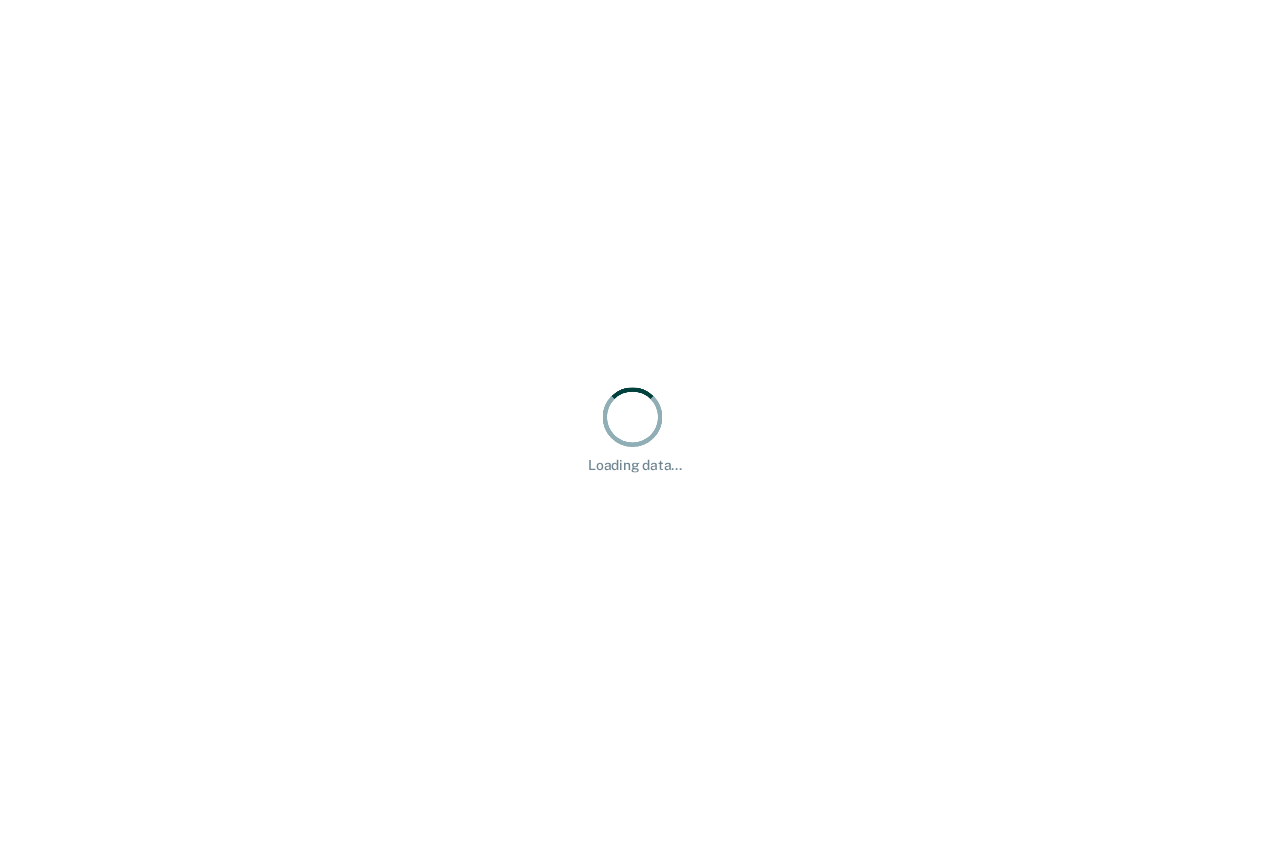 scroll, scrollTop: 0, scrollLeft: 0, axis: both 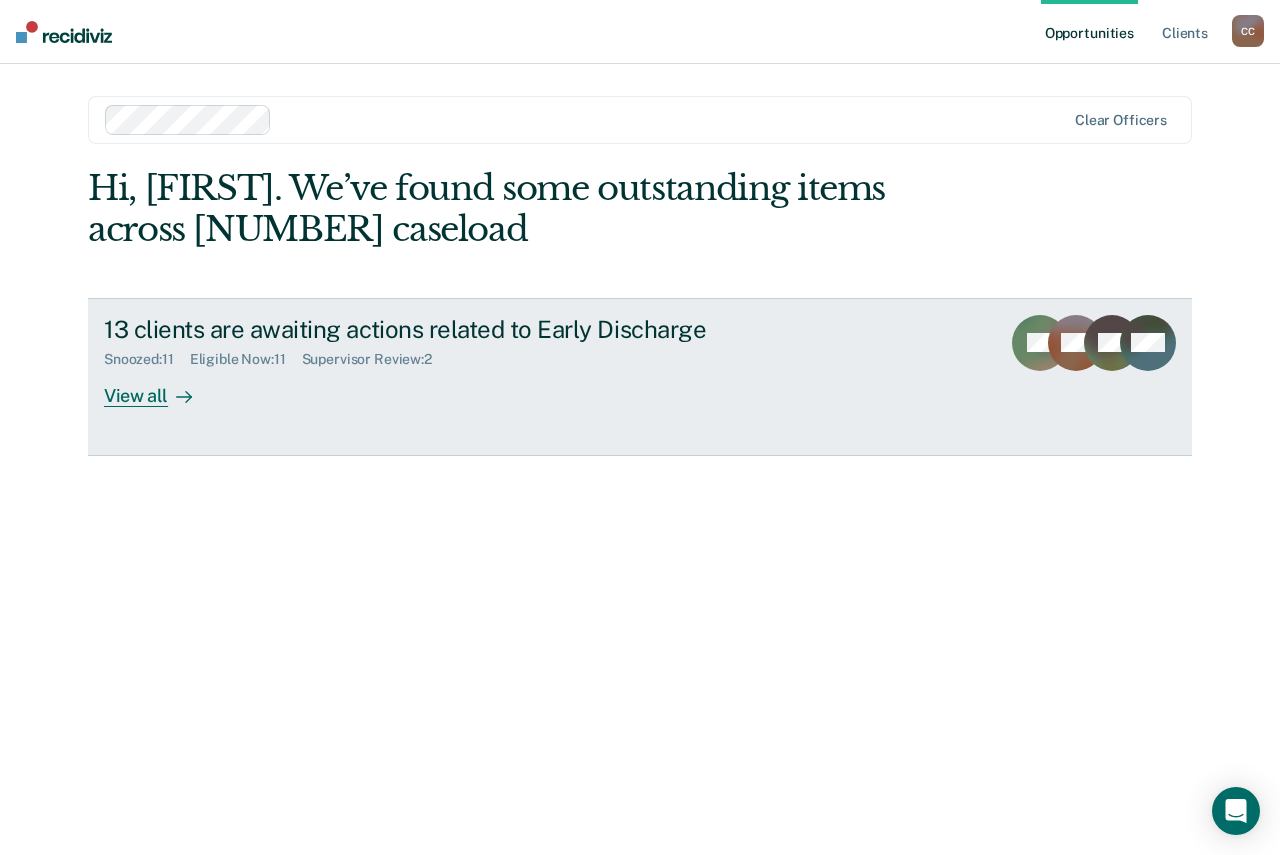 click on "View all" at bounding box center (160, 387) 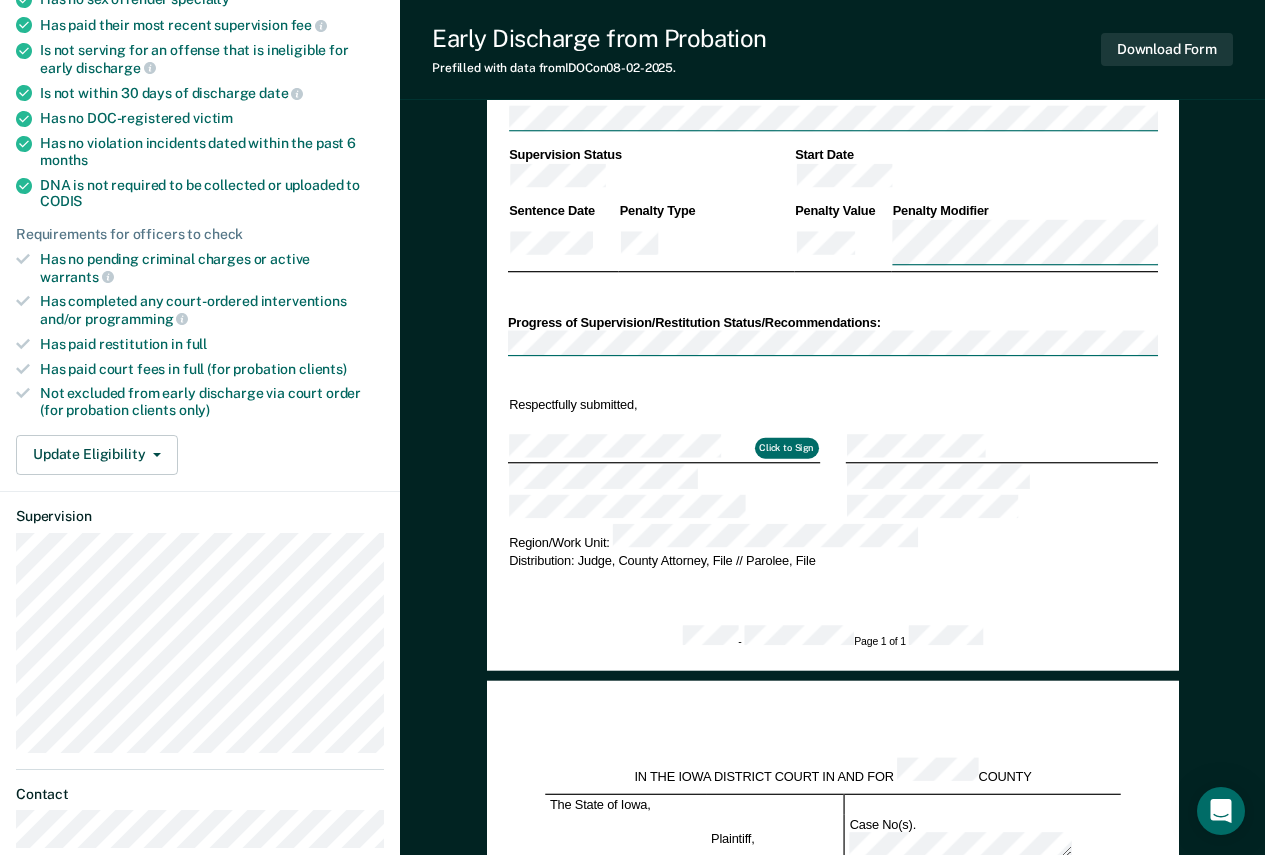 scroll, scrollTop: 100, scrollLeft: 0, axis: vertical 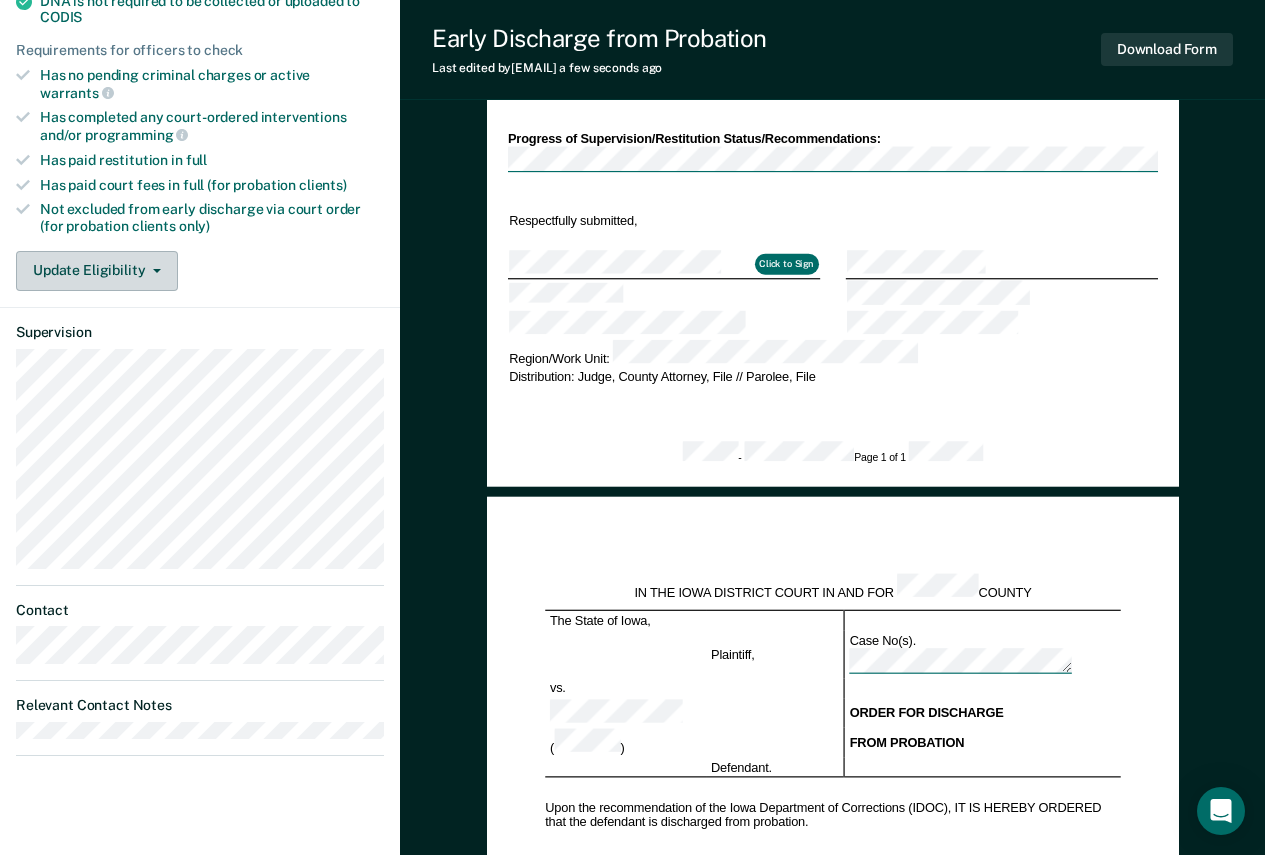 click on "Update Eligibility" at bounding box center [97, 271] 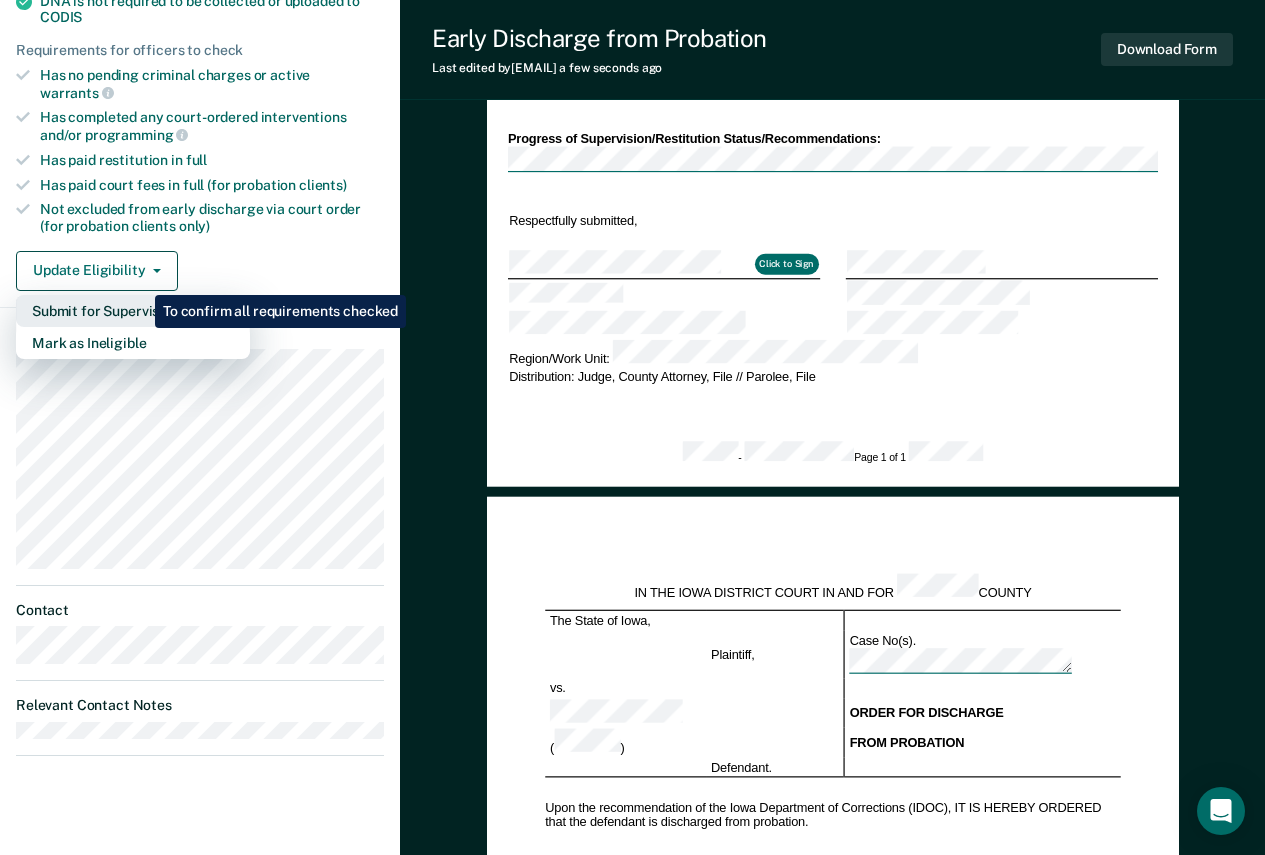 click on "Submit for Supervisor Approval" at bounding box center [133, 311] 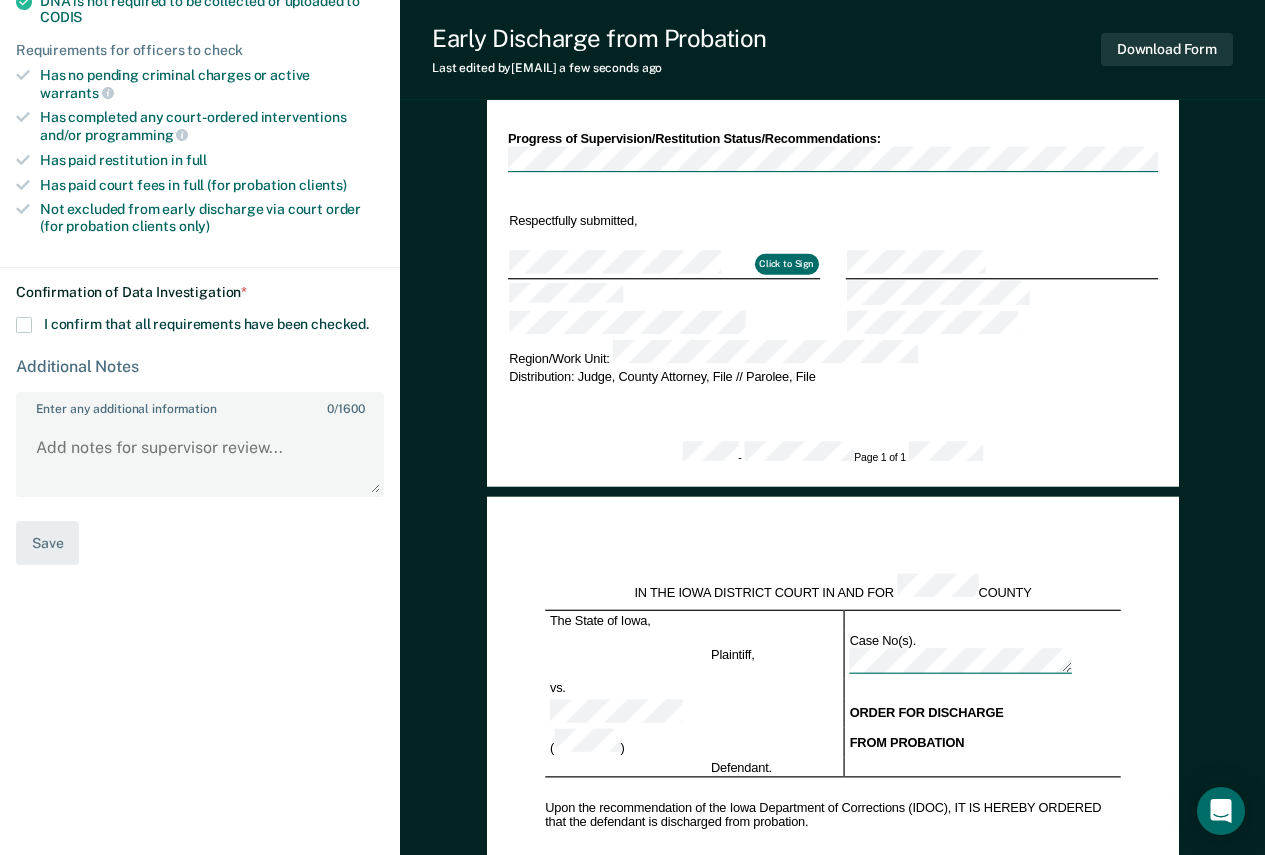 click at bounding box center [24, 325] 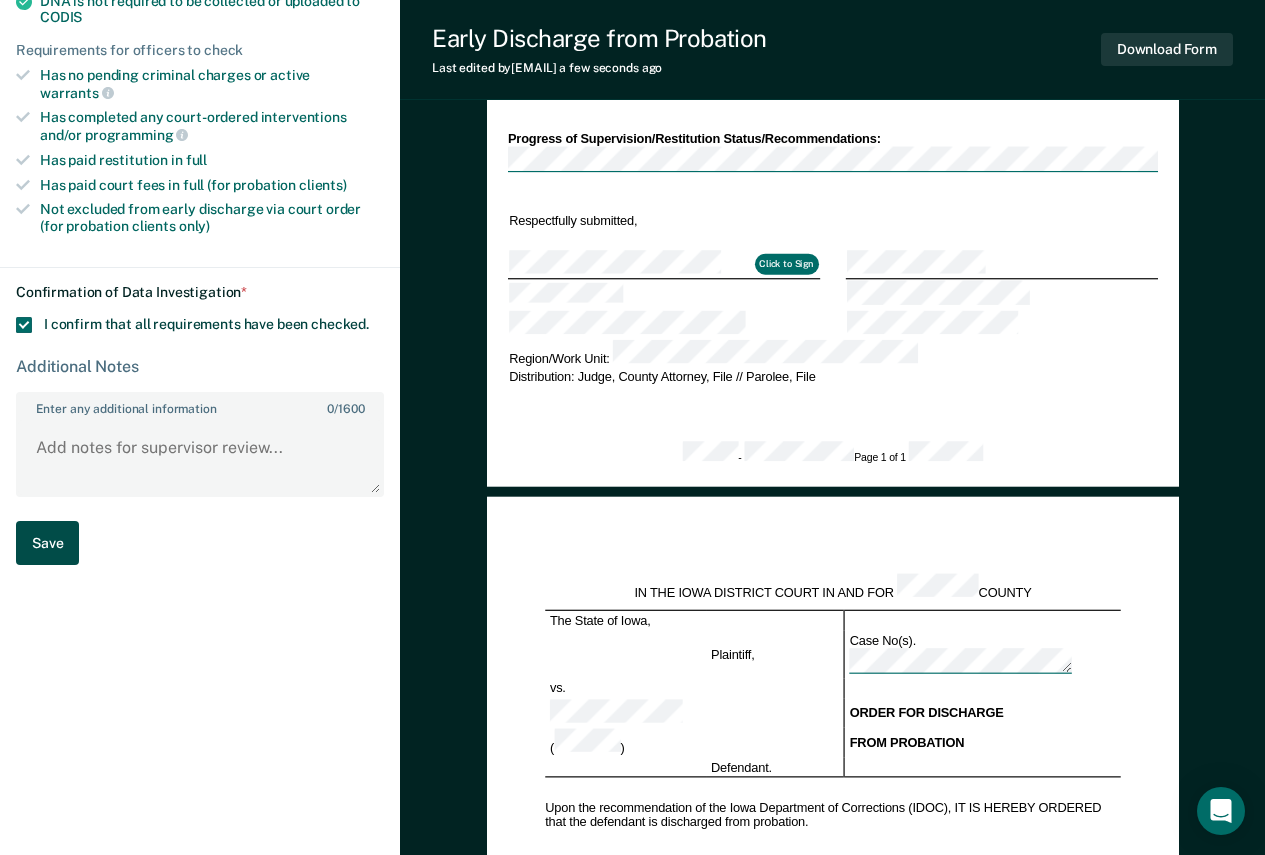 click on "Save" at bounding box center (47, 543) 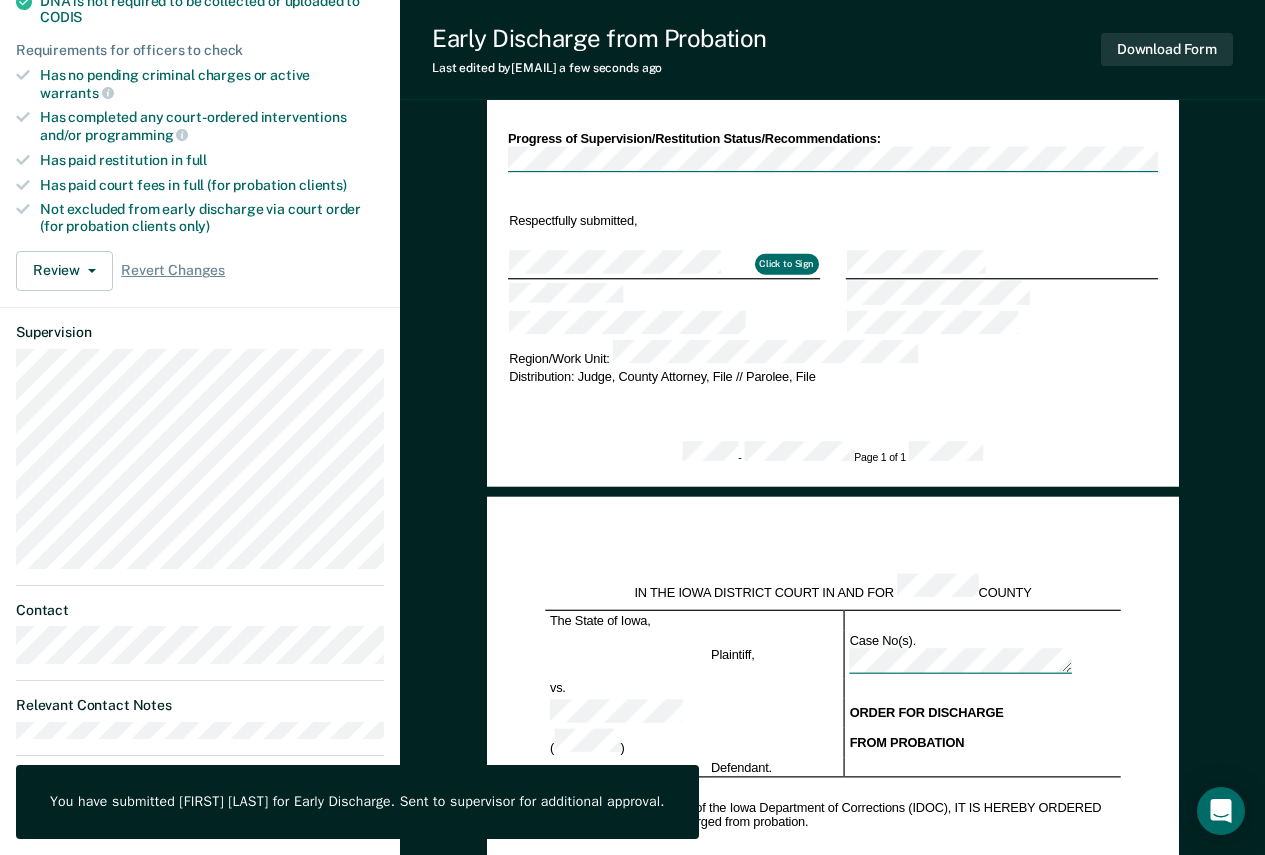 scroll, scrollTop: 0, scrollLeft: 0, axis: both 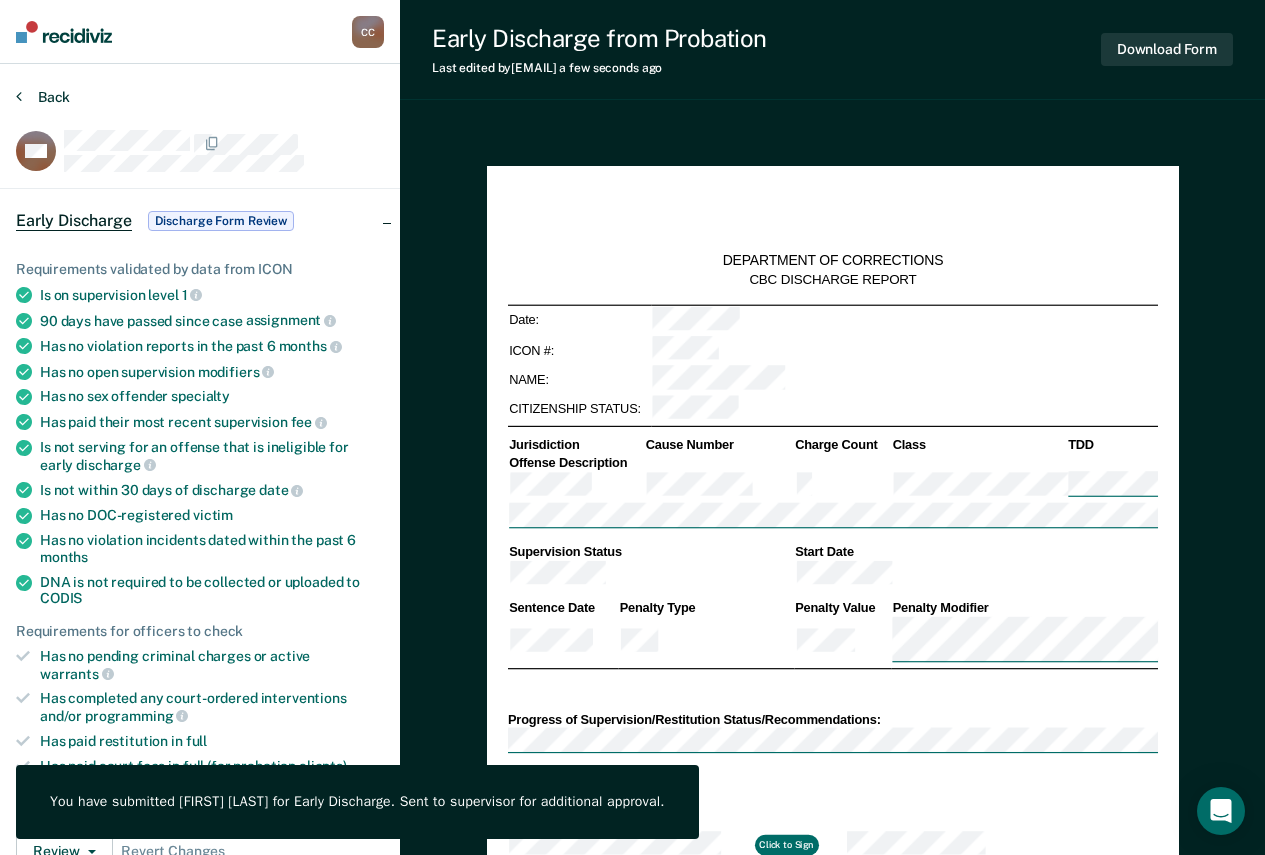 click on "Back" at bounding box center (43, 97) 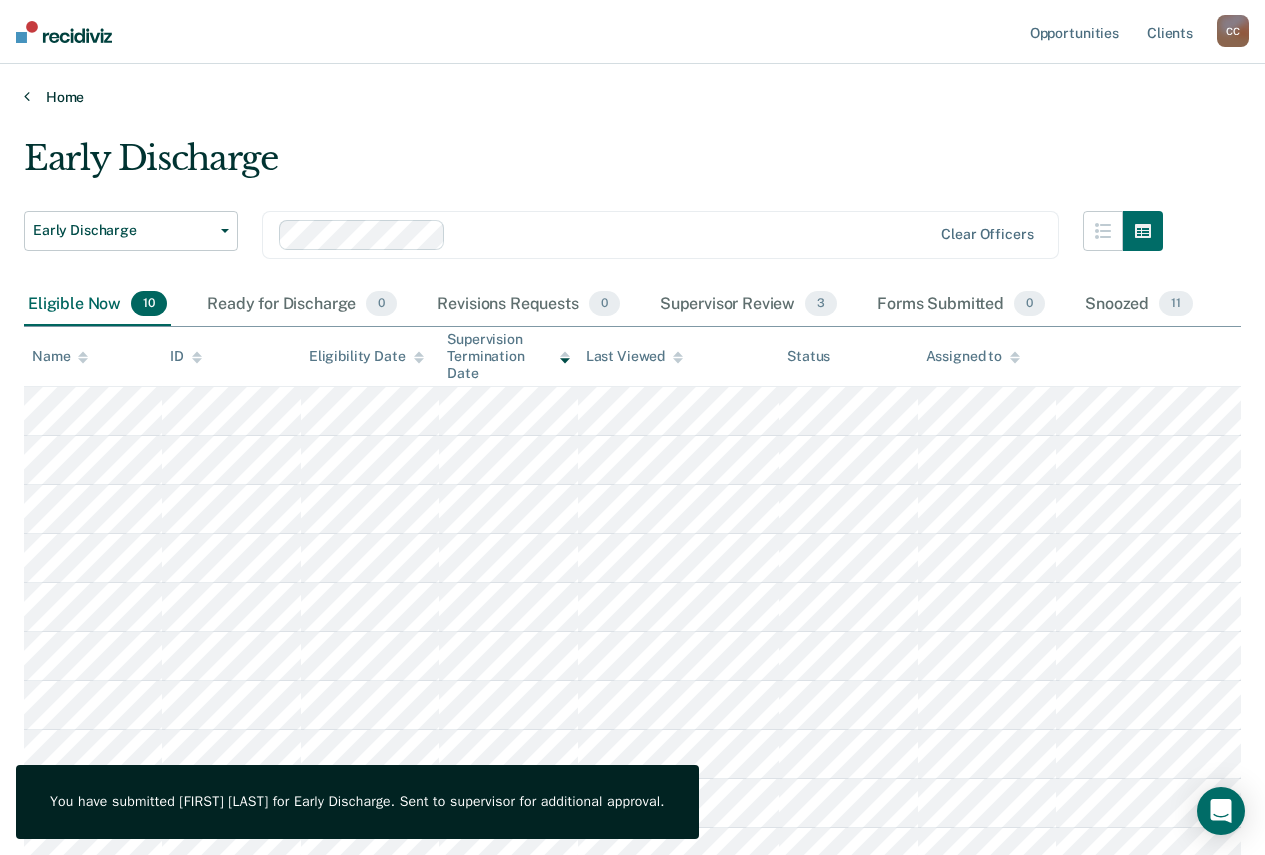 click on "Home" at bounding box center (632, 97) 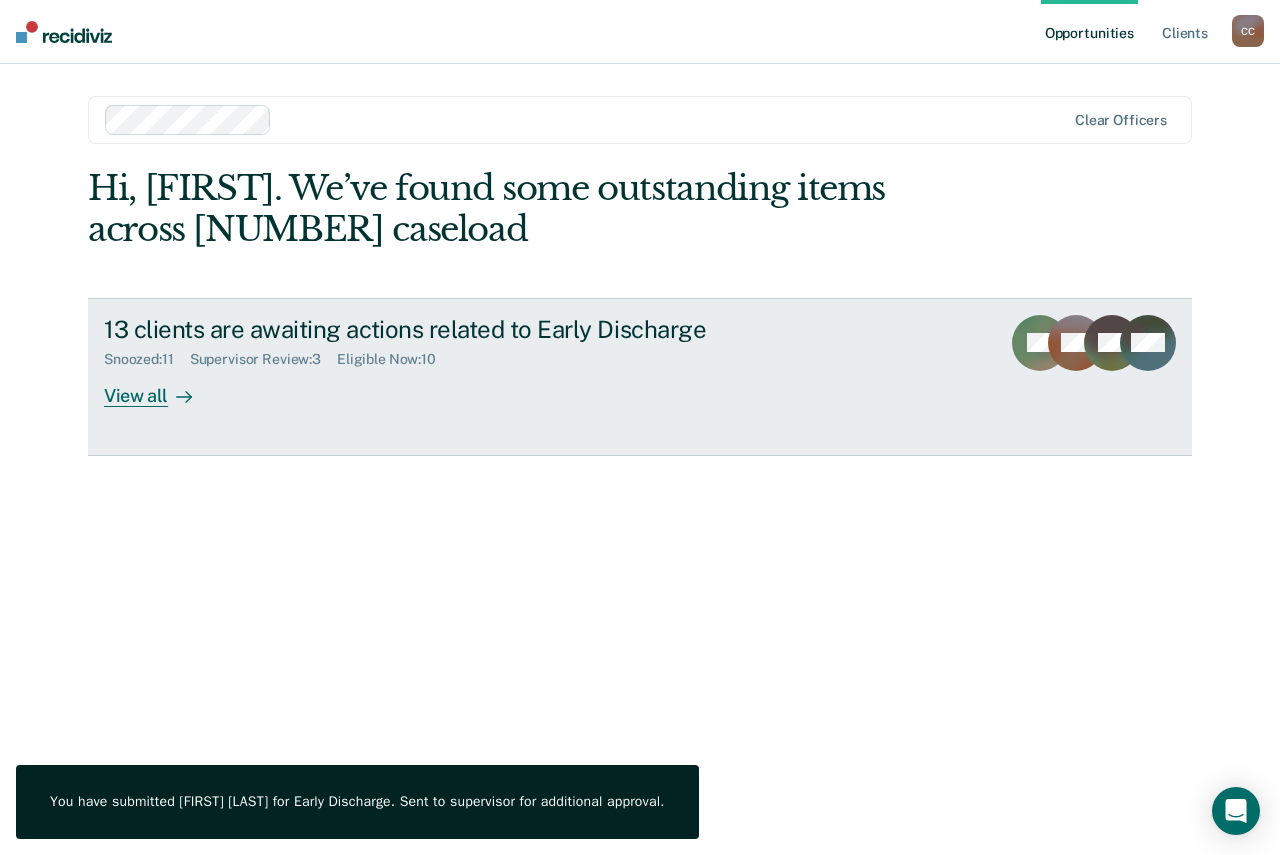click on "Snoozed : [NUMBER] Supervisor Review : [NUMBER] Eligible Now : [NUMBER]" at bounding box center [455, 355] 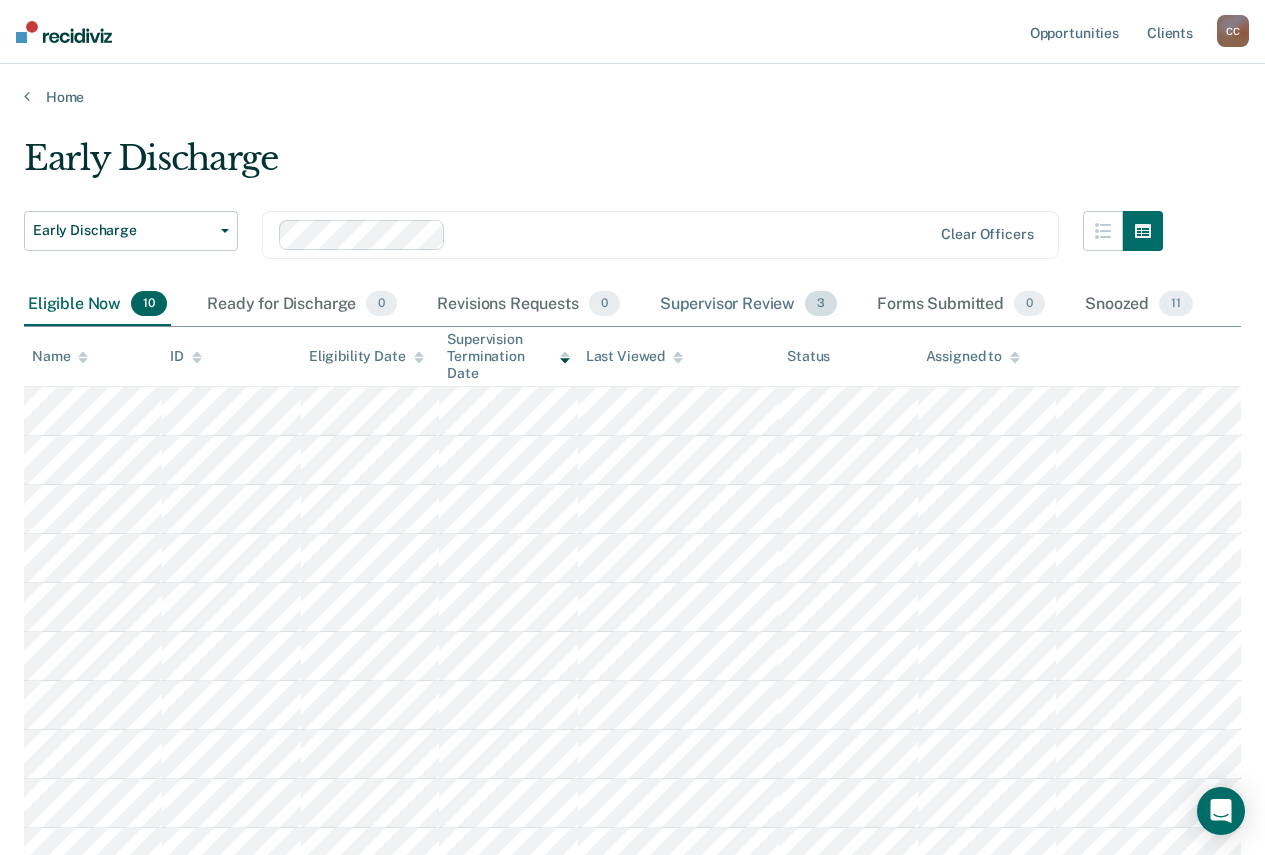 click on "Supervisor Review 3" at bounding box center [749, 305] 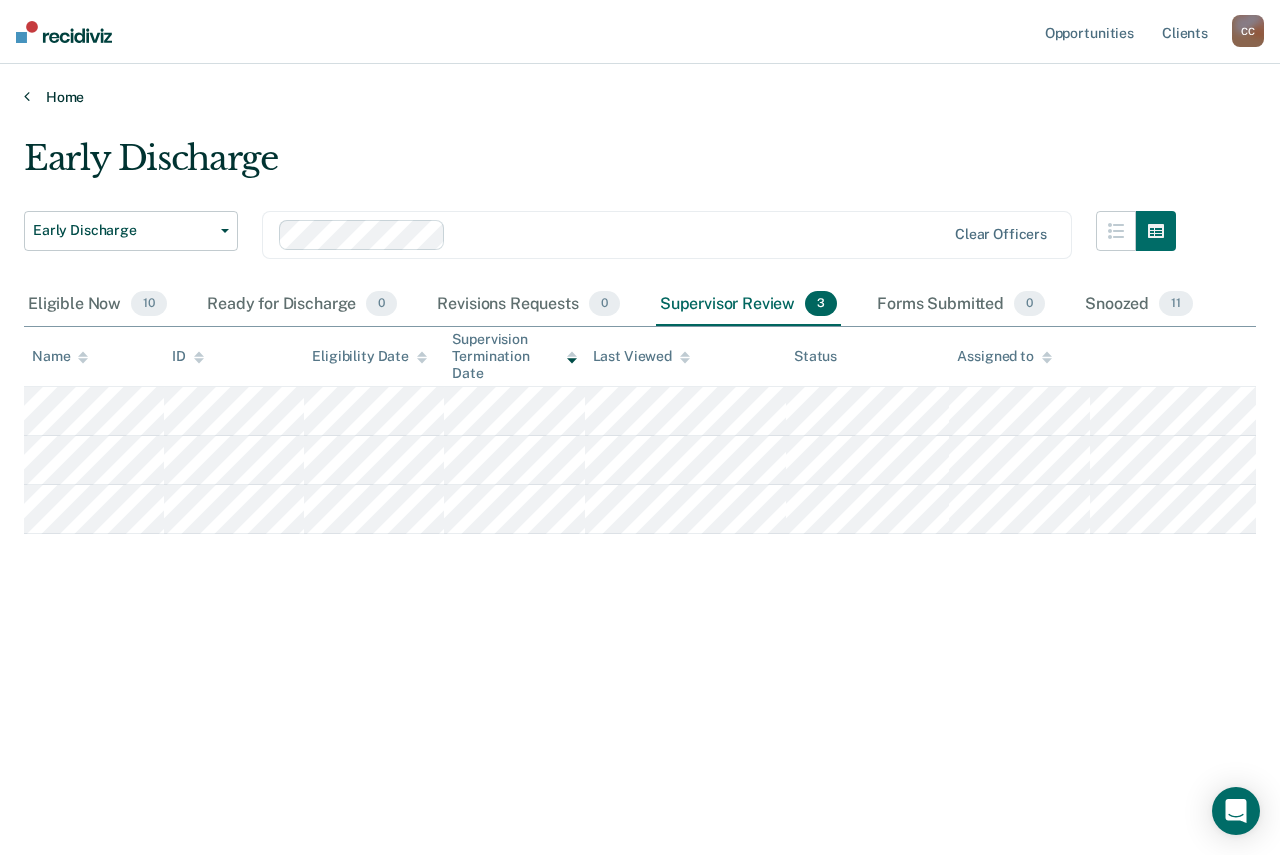 click on "Home" at bounding box center [640, 97] 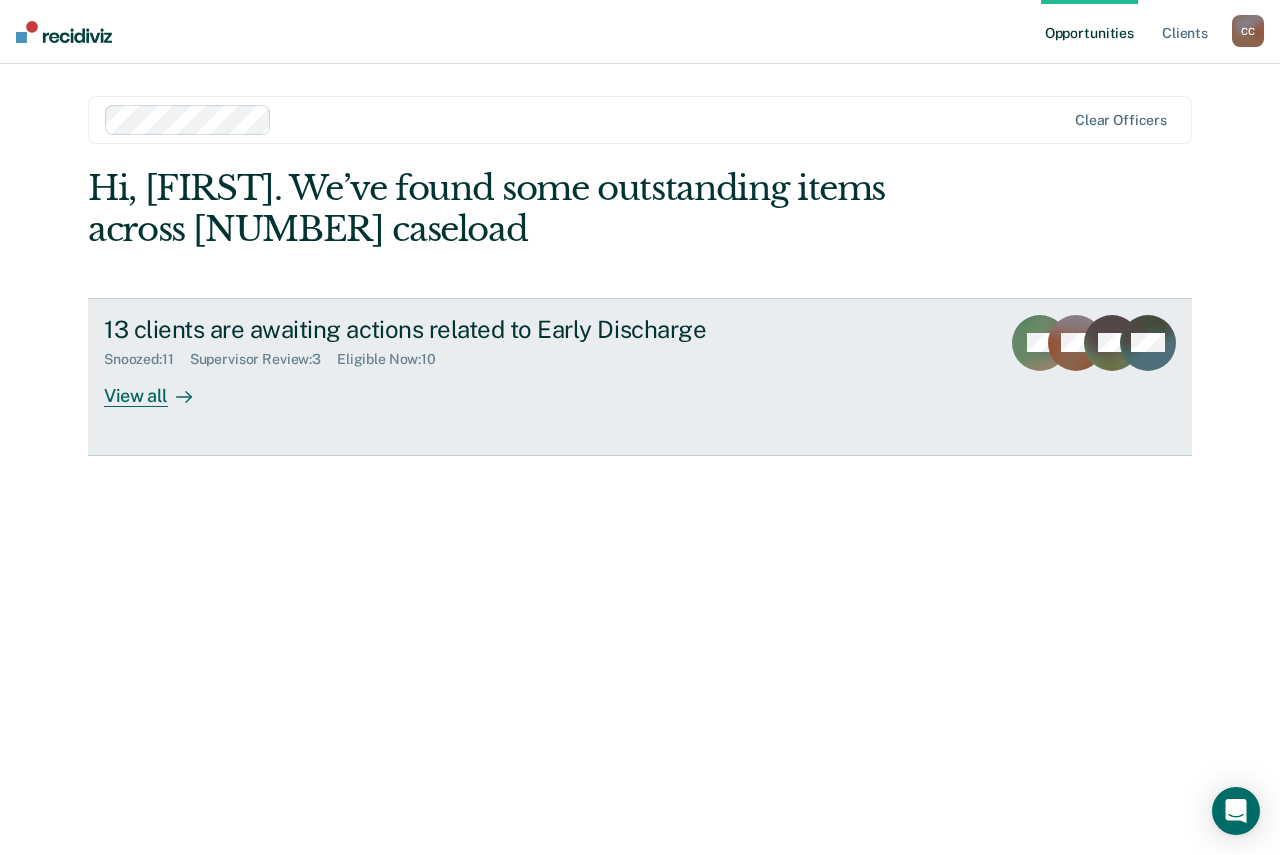 click on "View all" at bounding box center (160, 387) 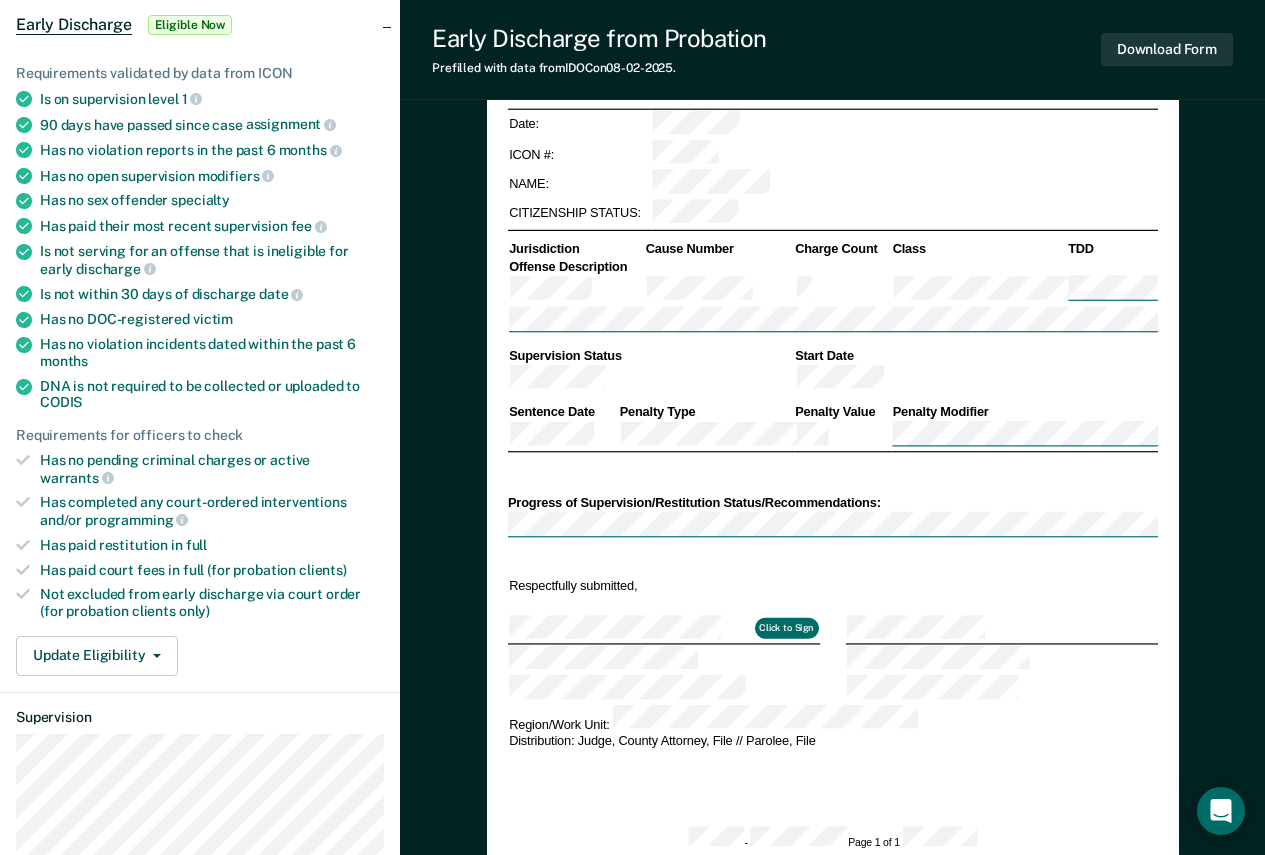 scroll, scrollTop: 200, scrollLeft: 0, axis: vertical 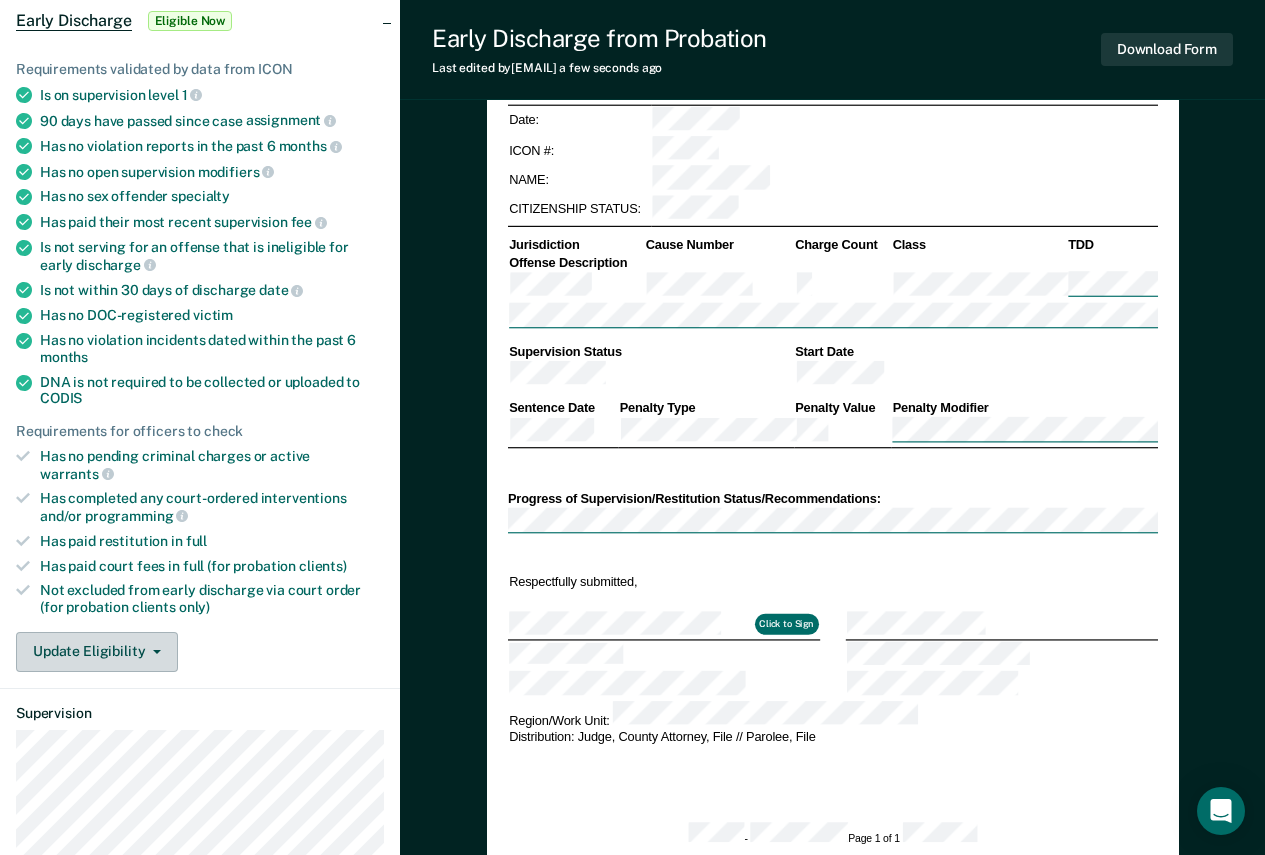 click on "Update Eligibility" at bounding box center (97, 652) 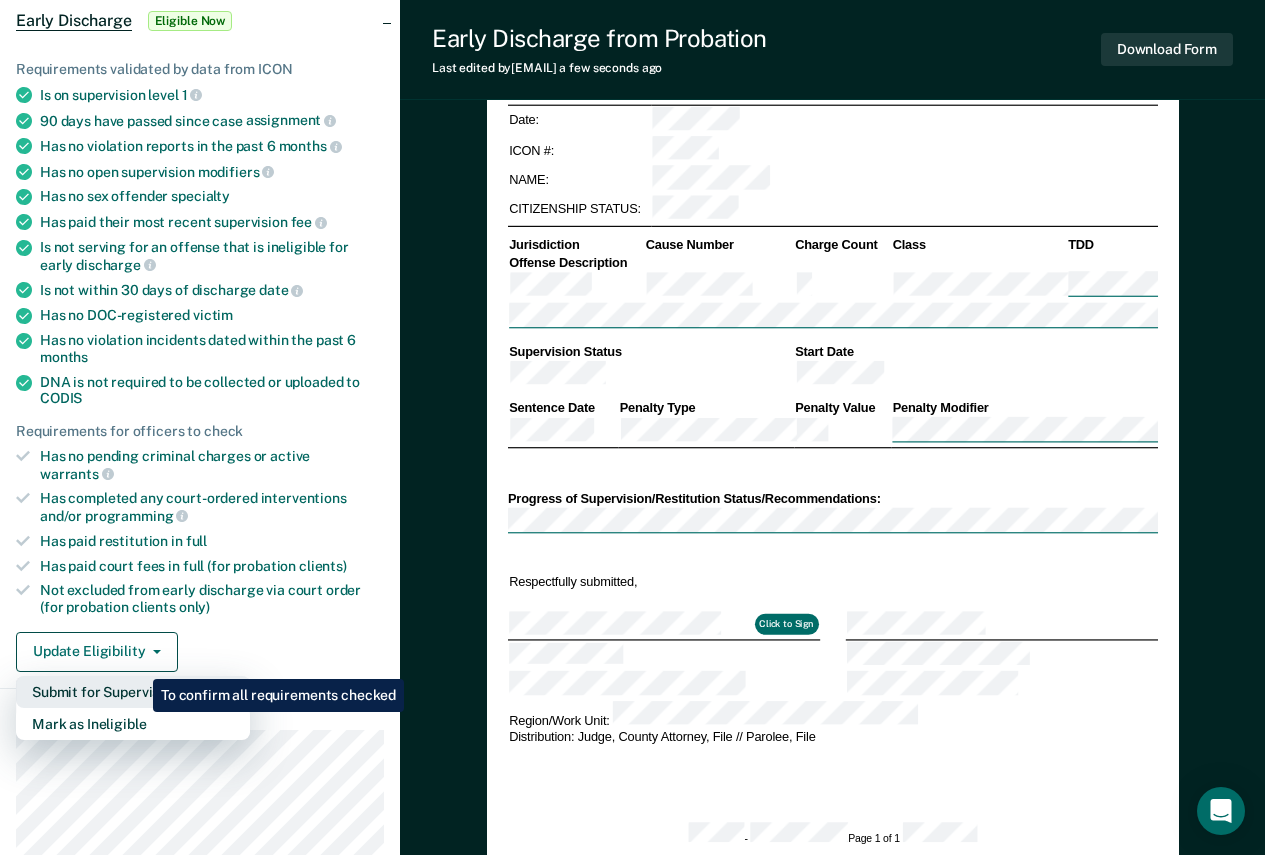 click on "Submit for Supervisor Approval" at bounding box center (133, 692) 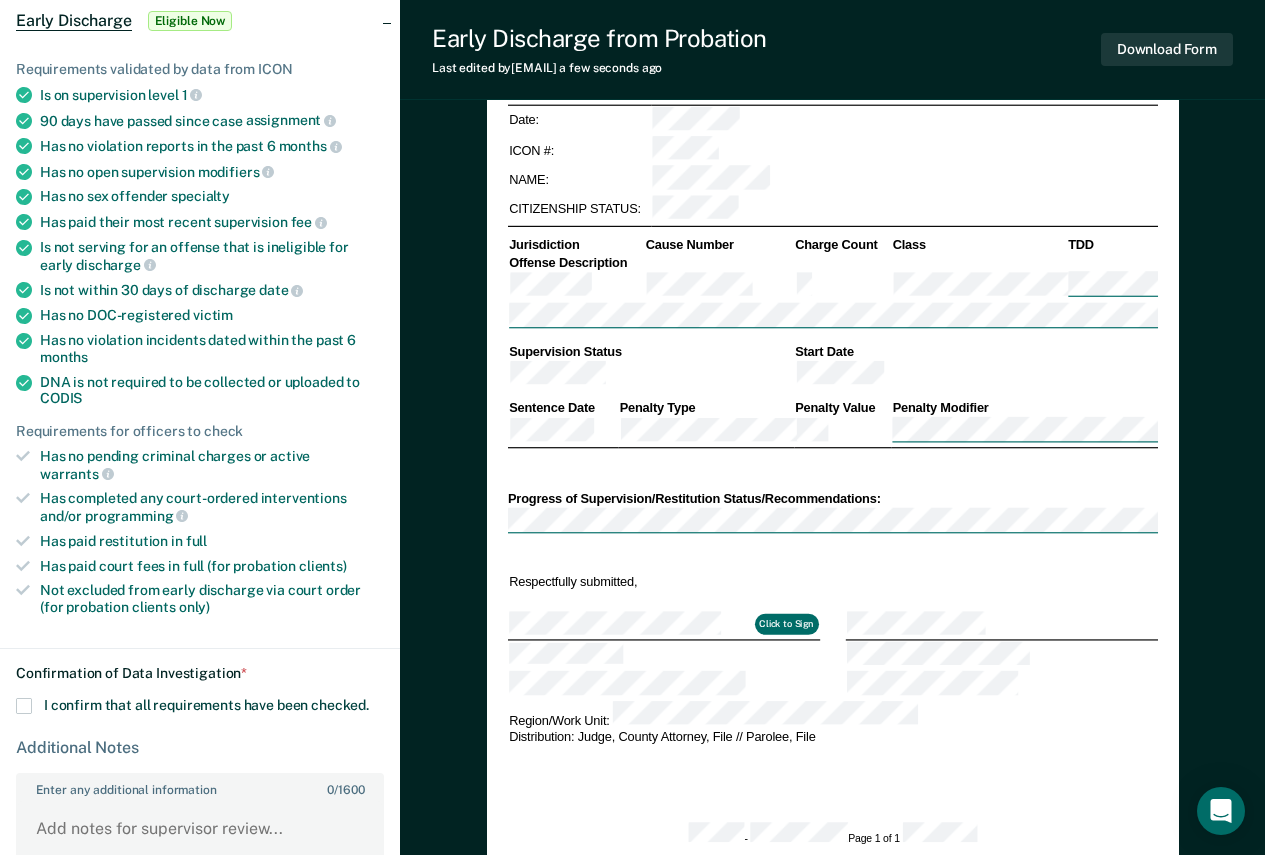 click on "Confirmation of Data Investigation * I confirm that all requirements have been checked. Additional Notes Enter any additional information [NUMBER] / [NUMBER] Save" at bounding box center (200, 806) 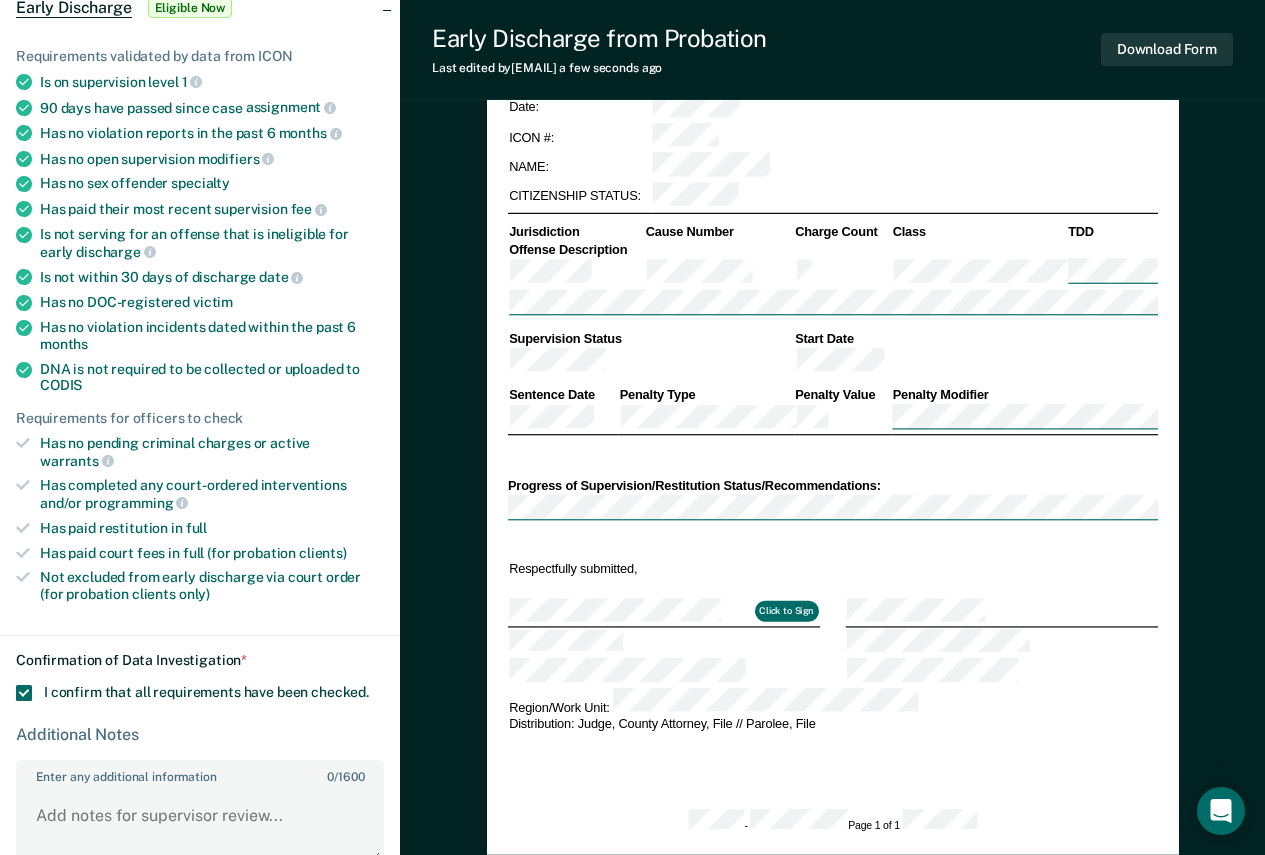 scroll, scrollTop: 400, scrollLeft: 0, axis: vertical 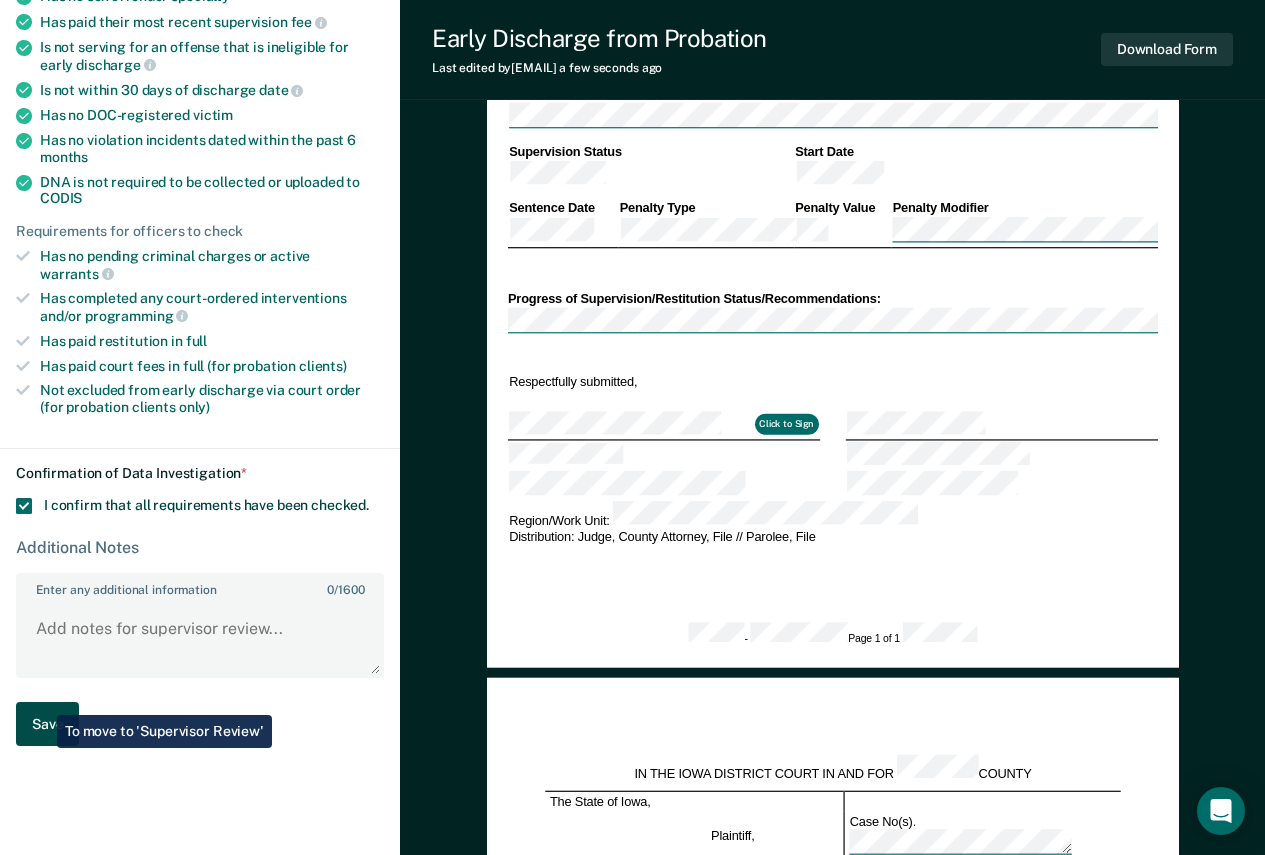 click on "Save" at bounding box center [47, 724] 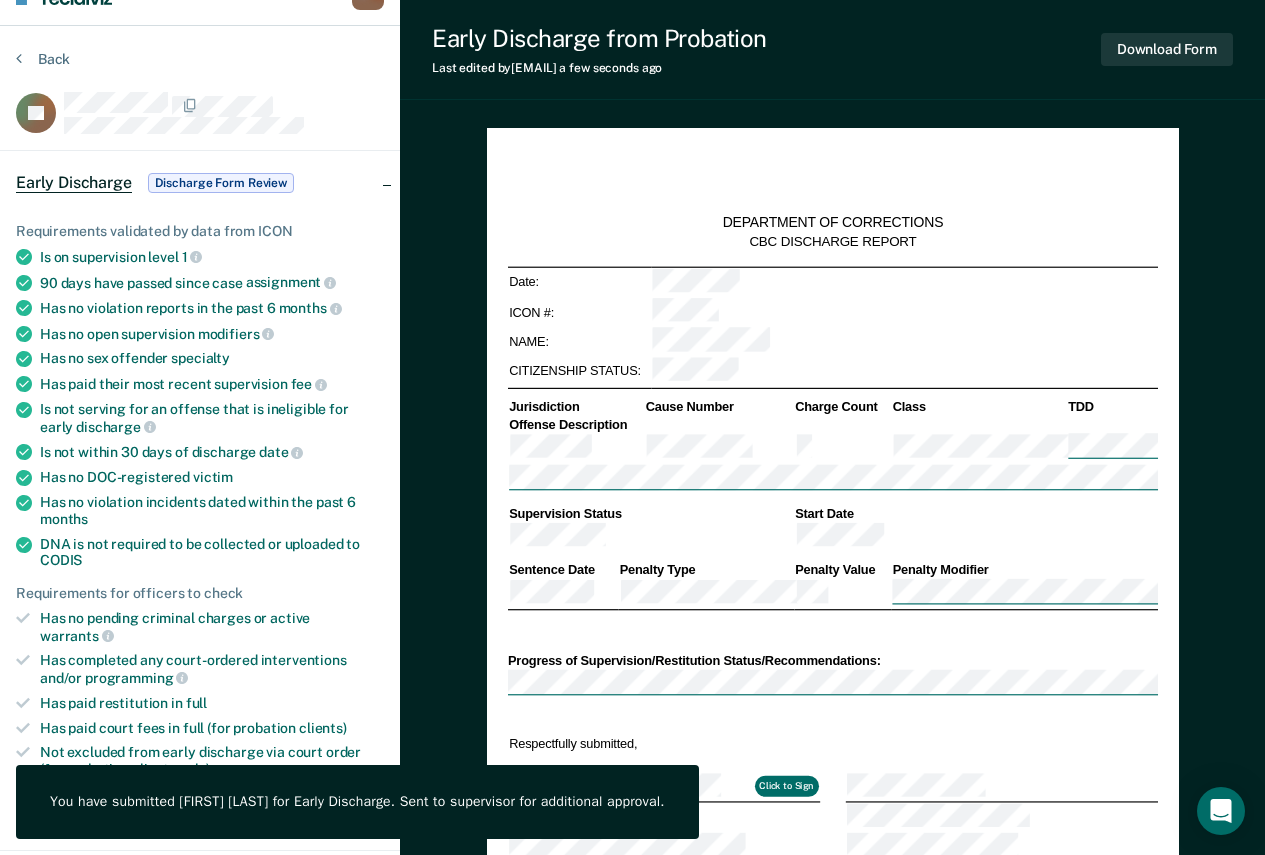 scroll, scrollTop: 0, scrollLeft: 0, axis: both 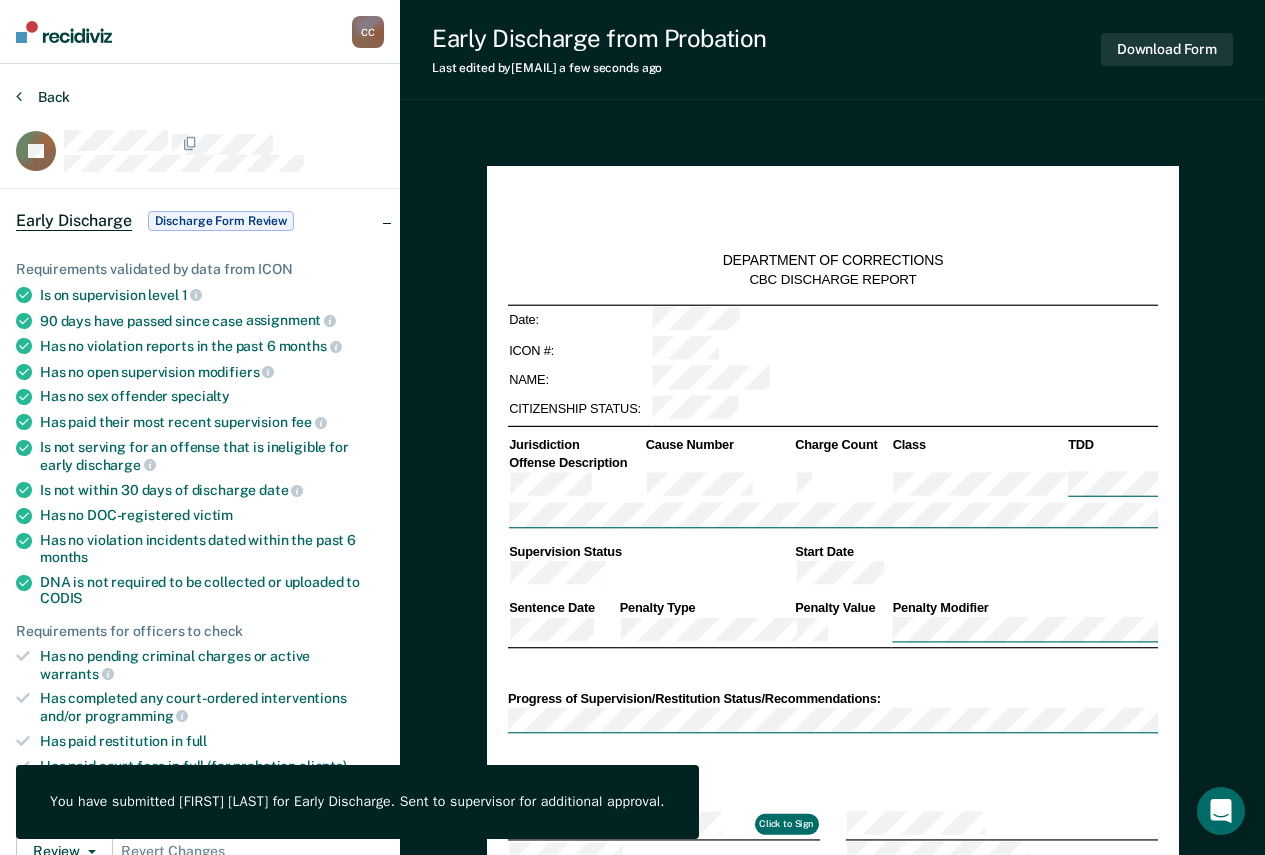 click on "Back" at bounding box center (43, 97) 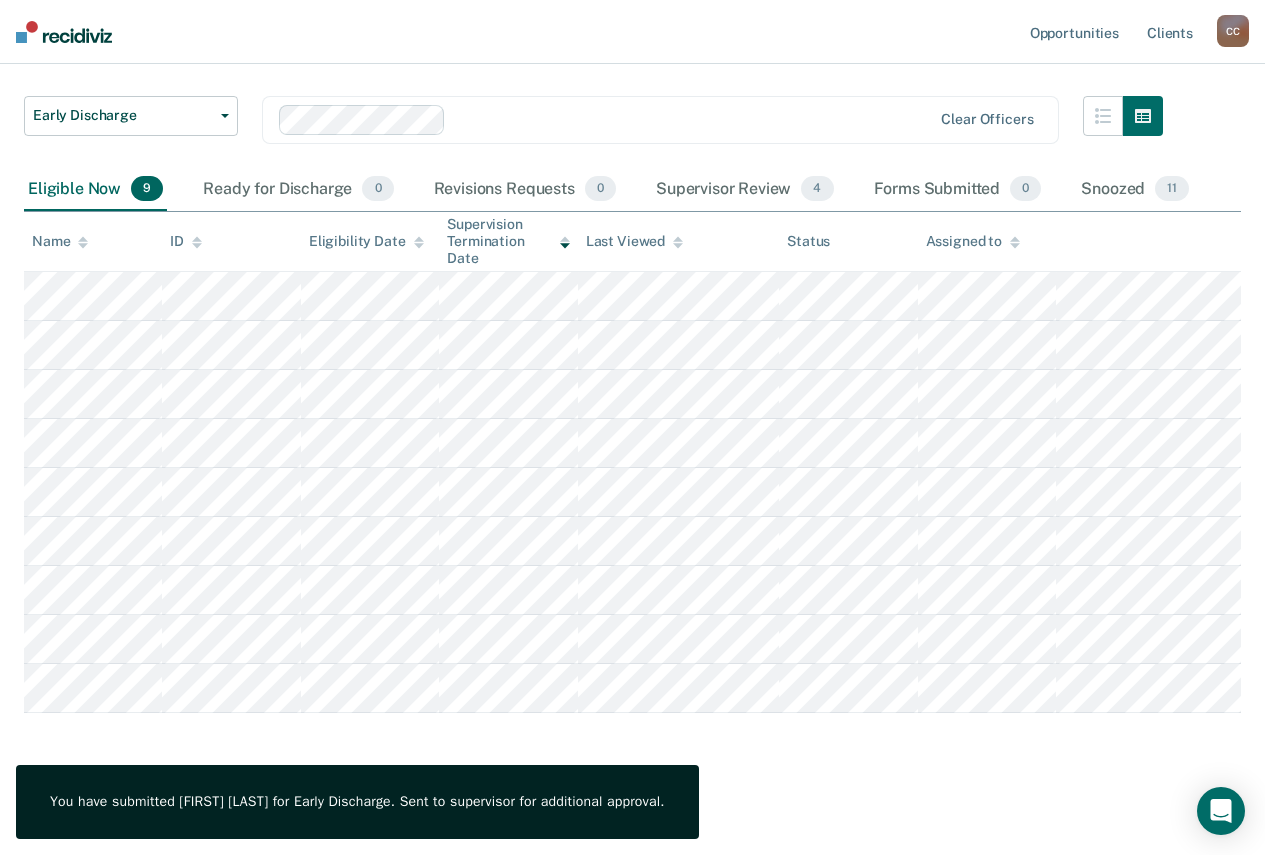 scroll, scrollTop: 117, scrollLeft: 0, axis: vertical 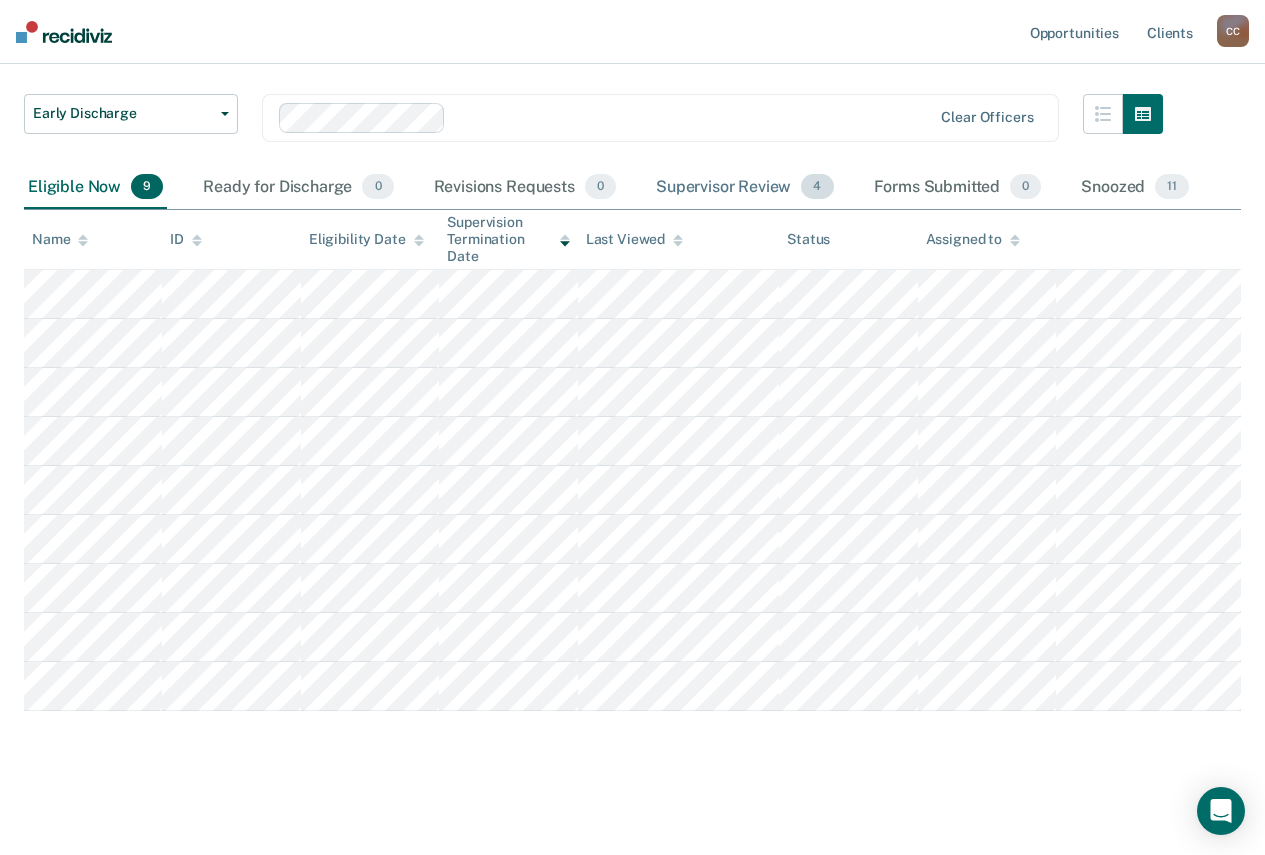 click on "Supervisor Review 4" at bounding box center [745, 188] 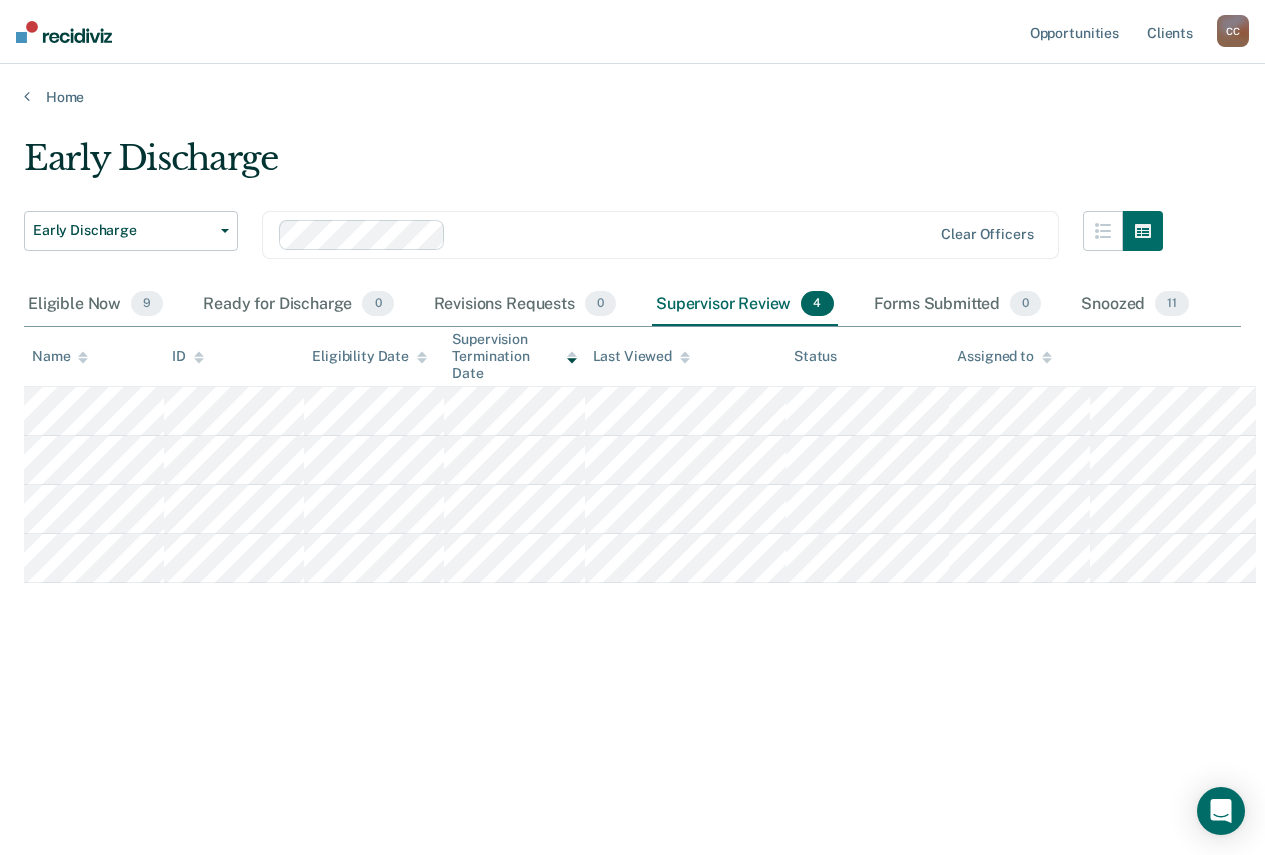scroll, scrollTop: 0, scrollLeft: 0, axis: both 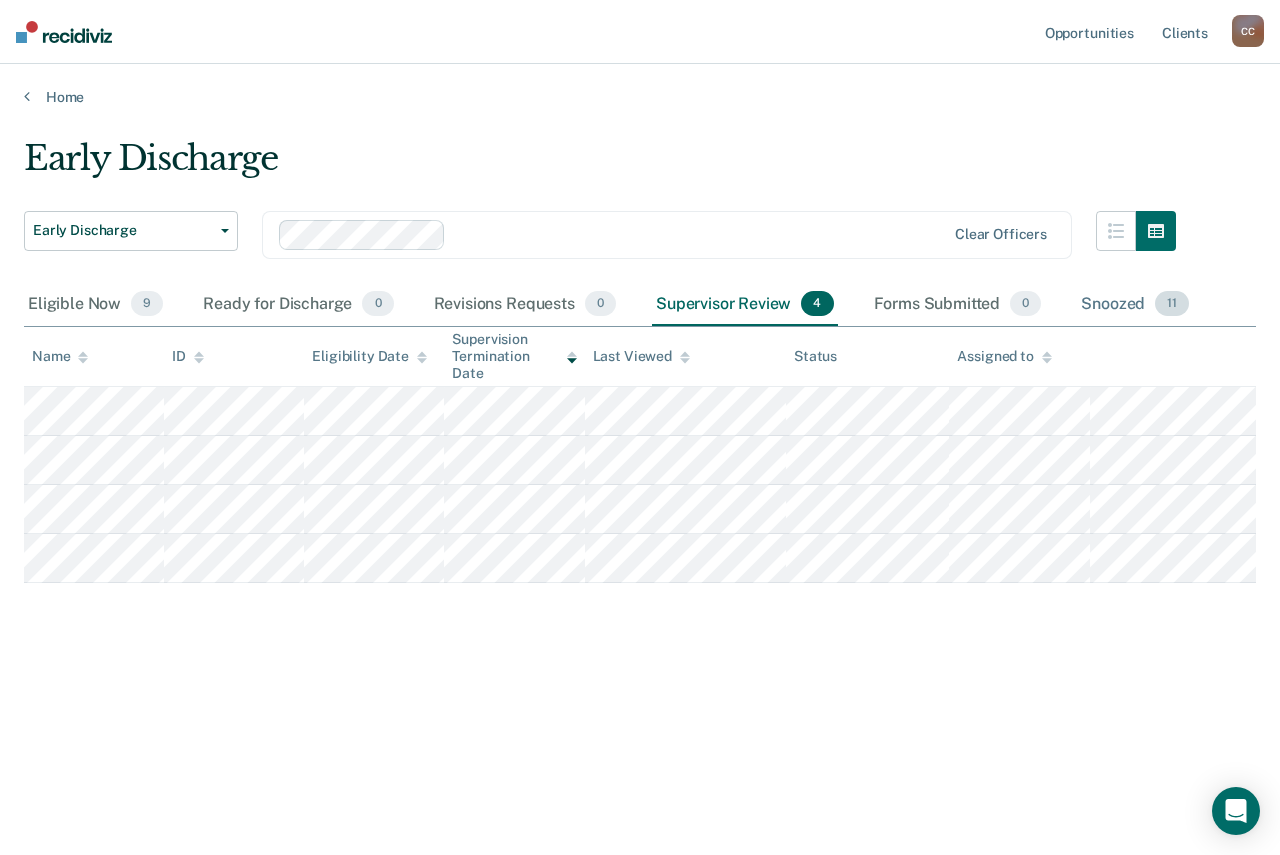 click on "Snoozed 11" at bounding box center (1135, 305) 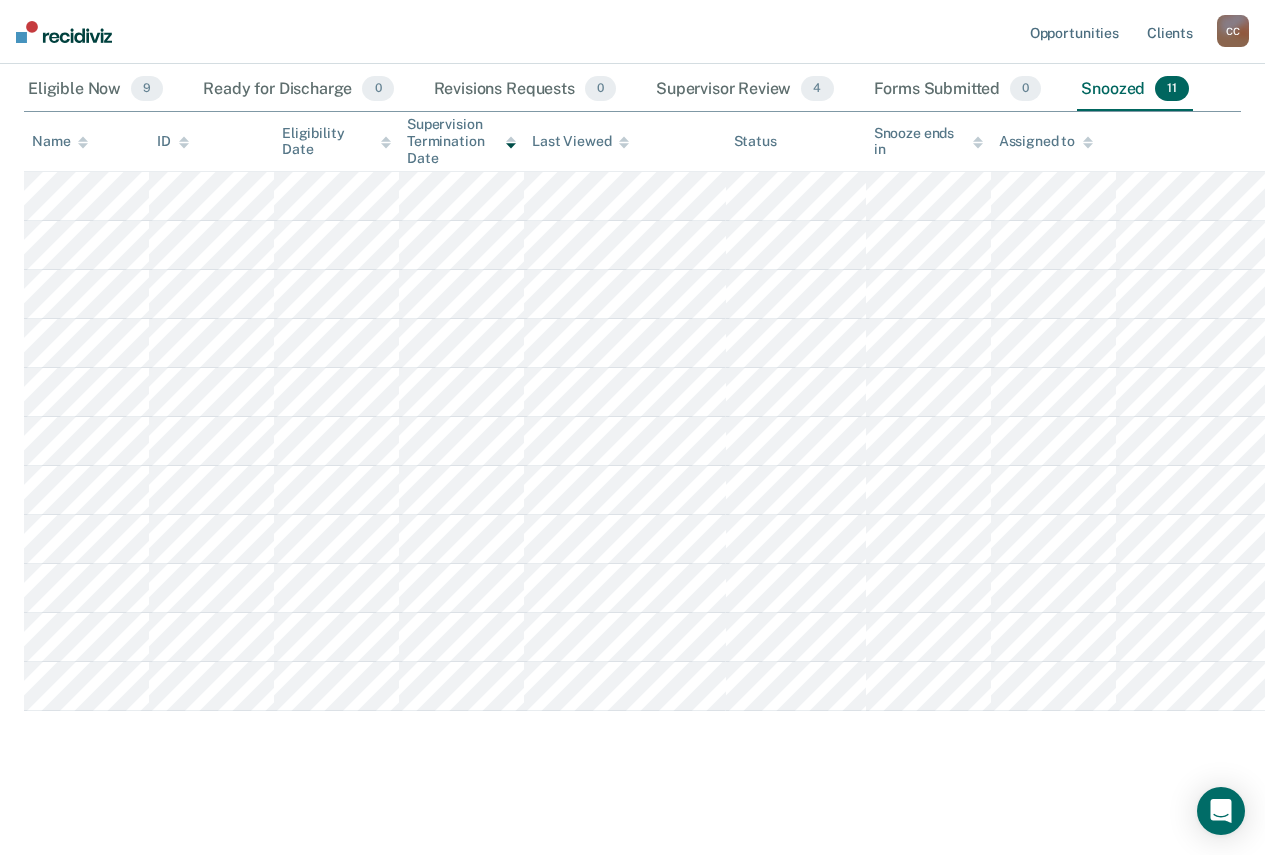 scroll, scrollTop: 0, scrollLeft: 0, axis: both 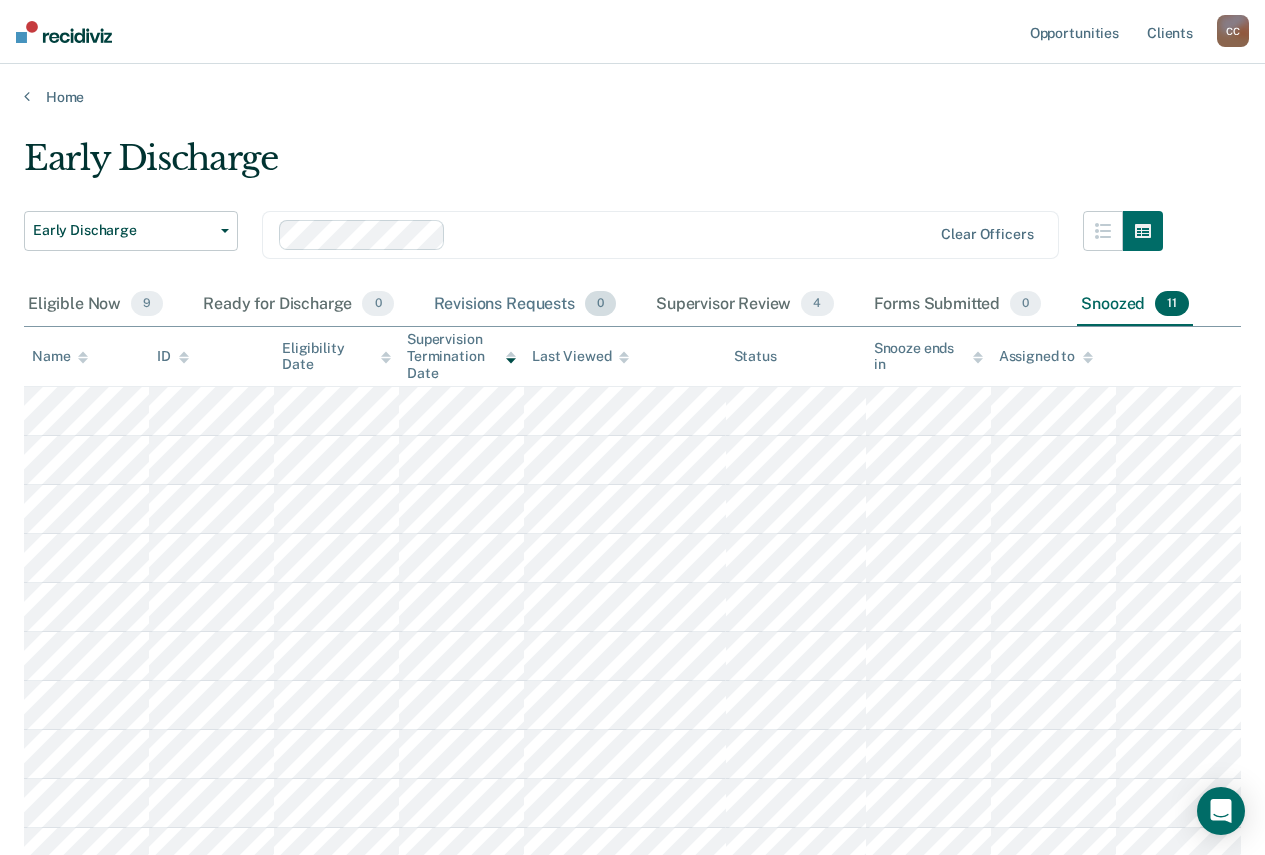 click on "Revisions Requests 0" at bounding box center [525, 305] 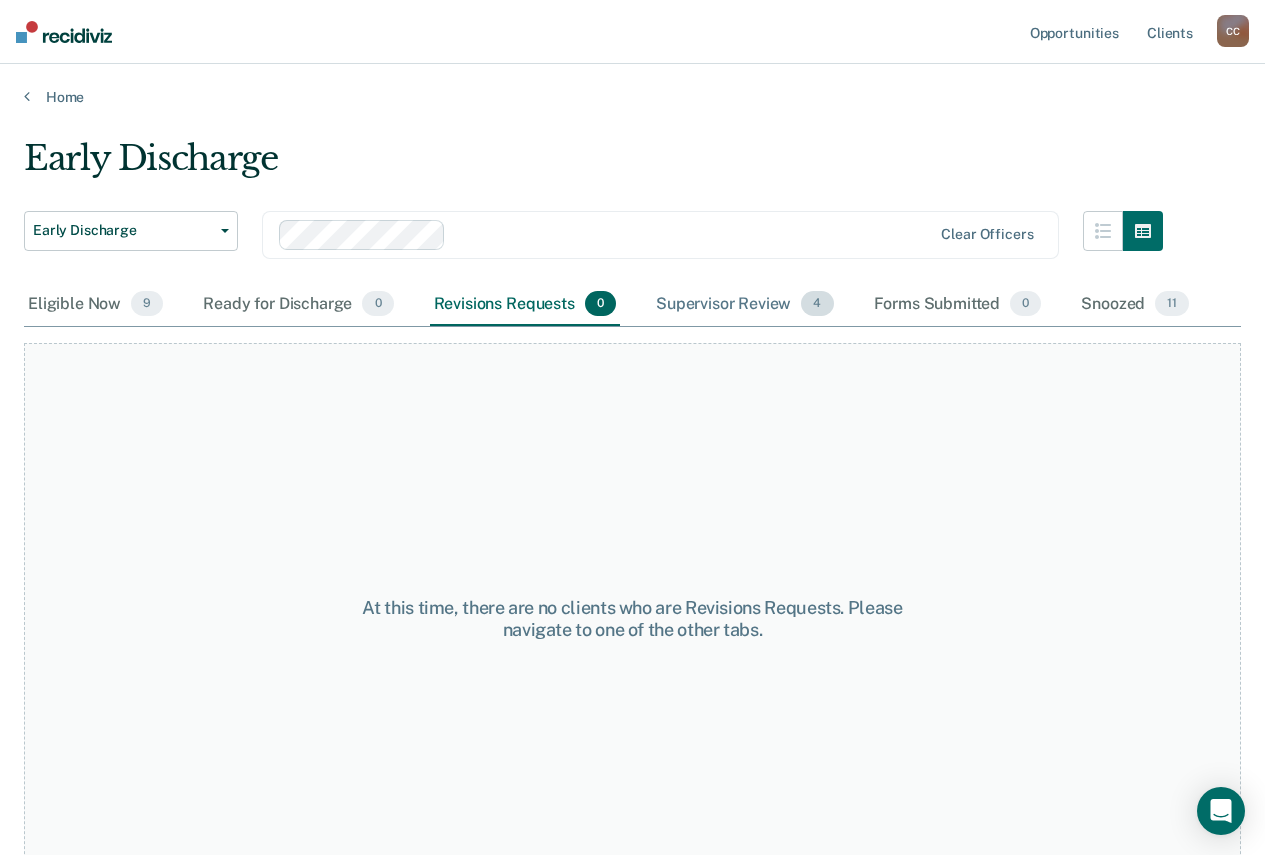 click on "Supervisor Review 4" at bounding box center [745, 305] 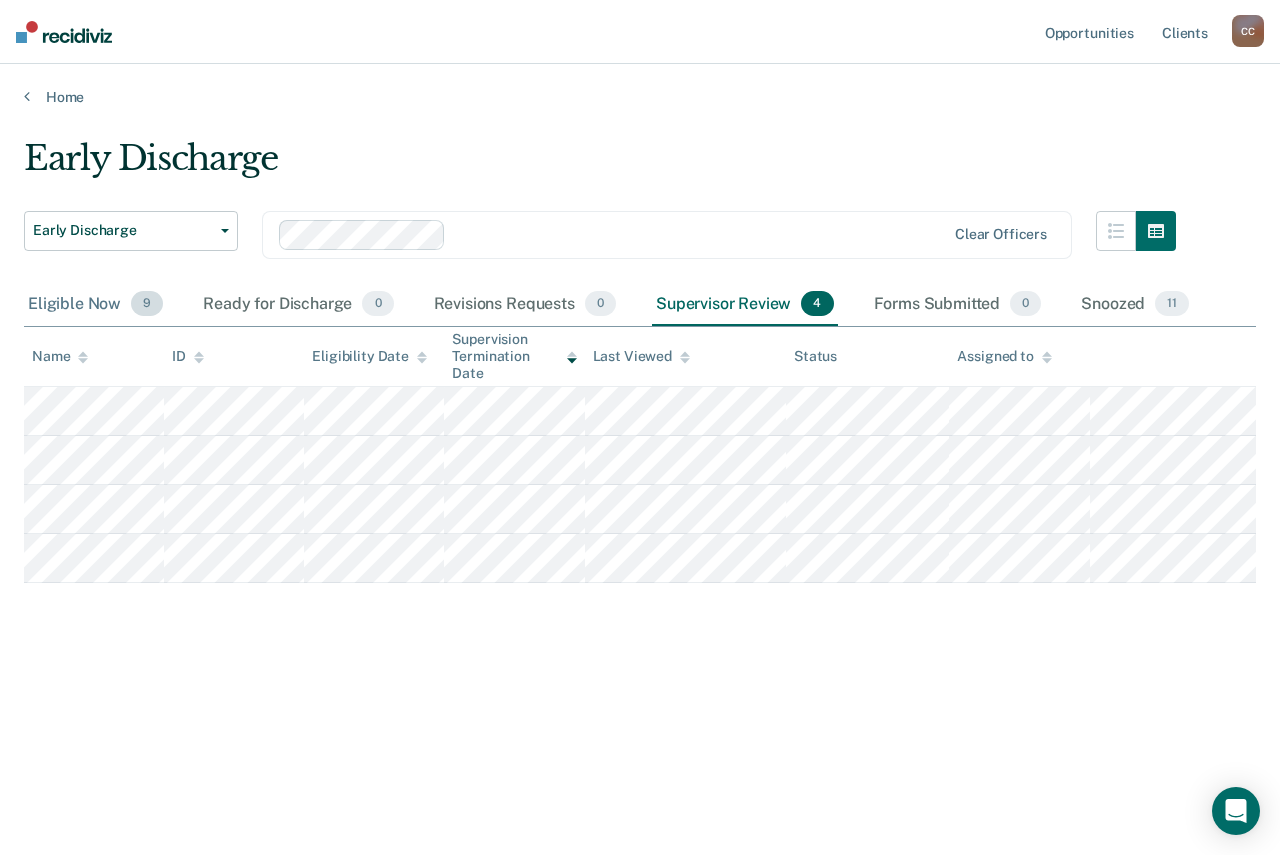 click on "9" at bounding box center (147, 304) 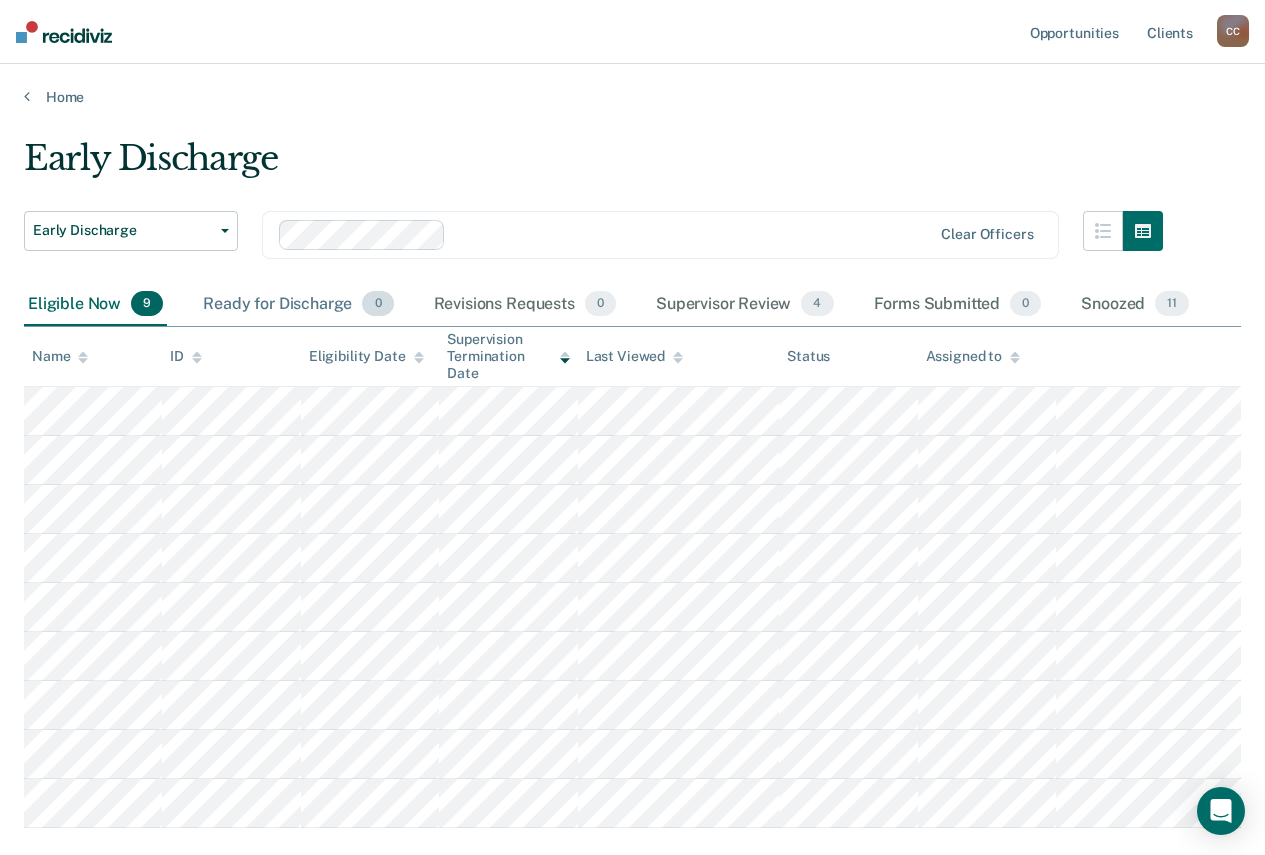 click on "Ready for Discharge 0" at bounding box center [298, 305] 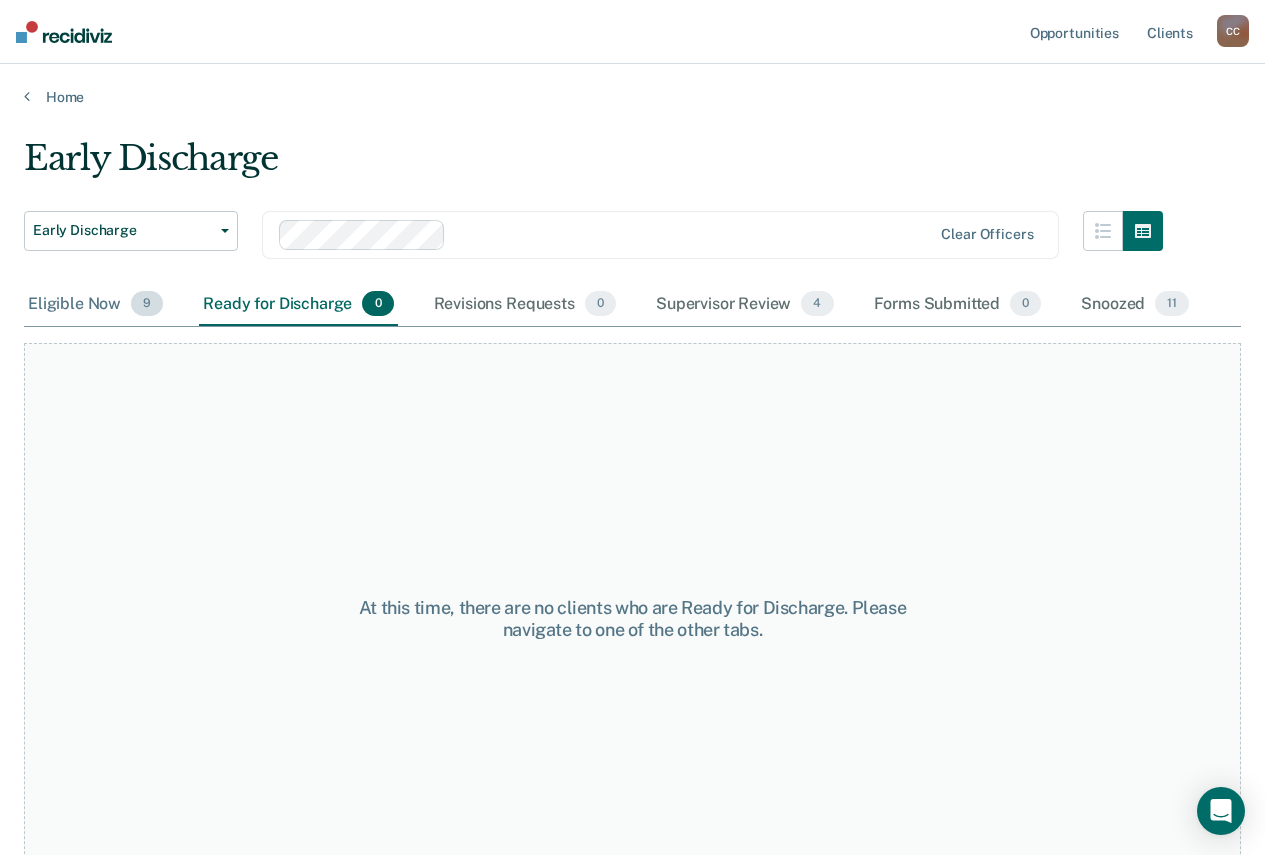 click on "Eligible Now 9" at bounding box center [95, 305] 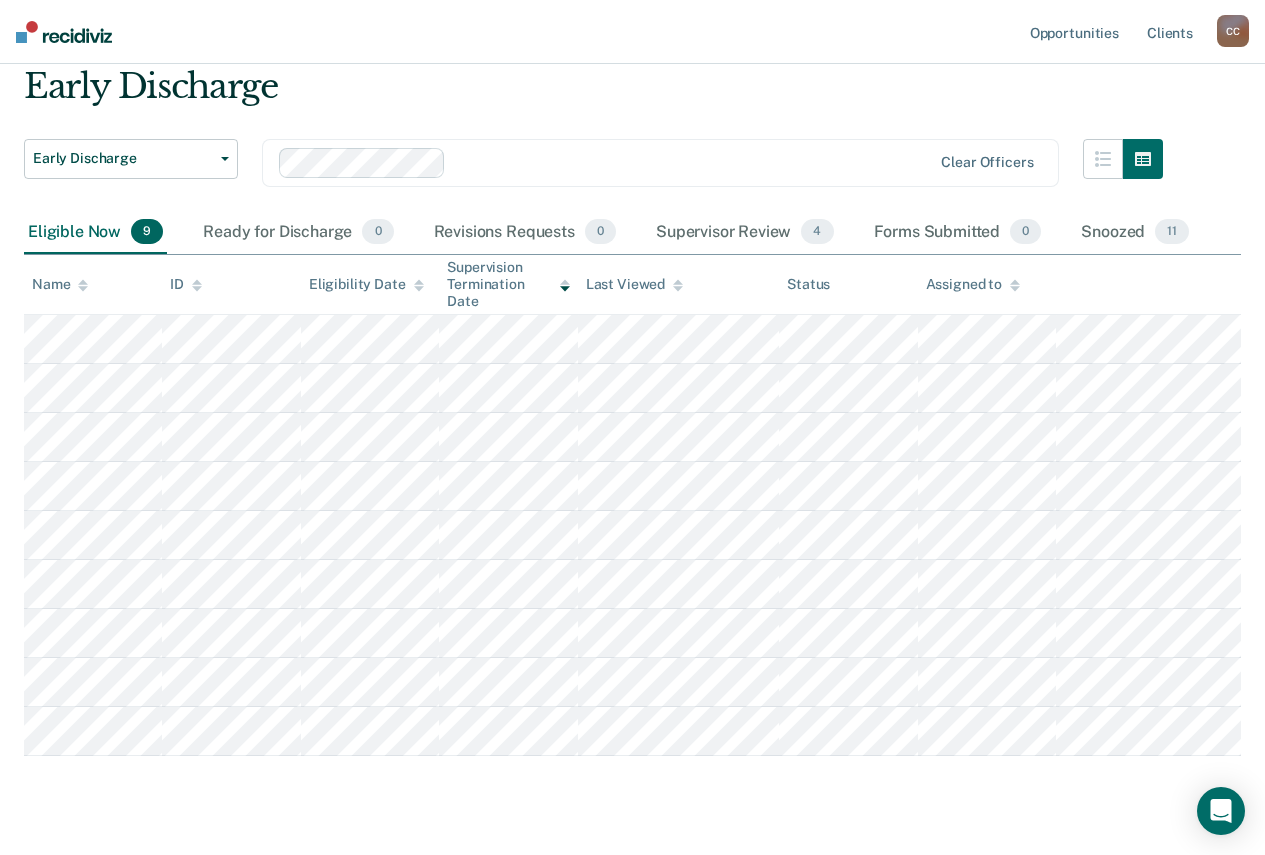 scroll, scrollTop: 117, scrollLeft: 0, axis: vertical 